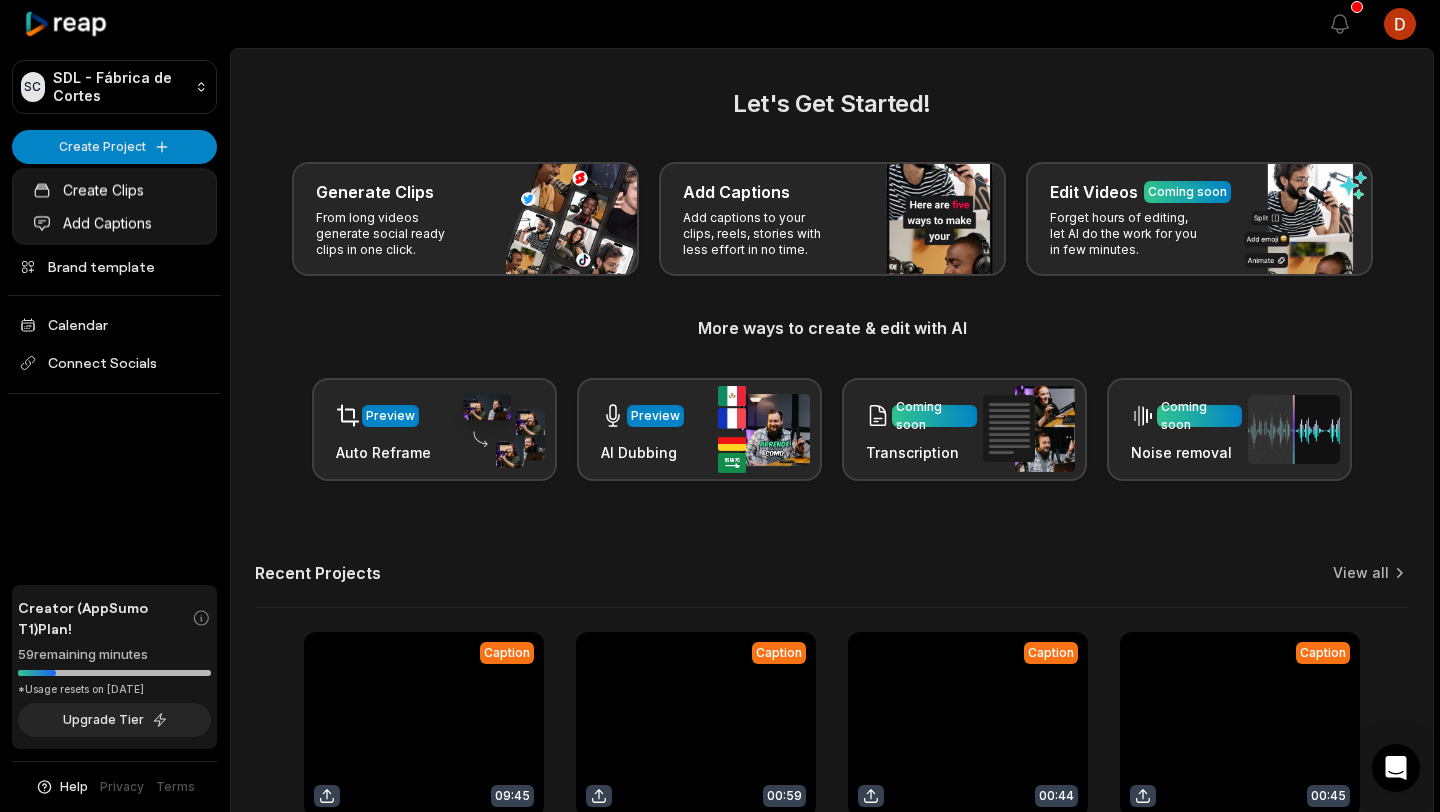scroll, scrollTop: 0, scrollLeft: 0, axis: both 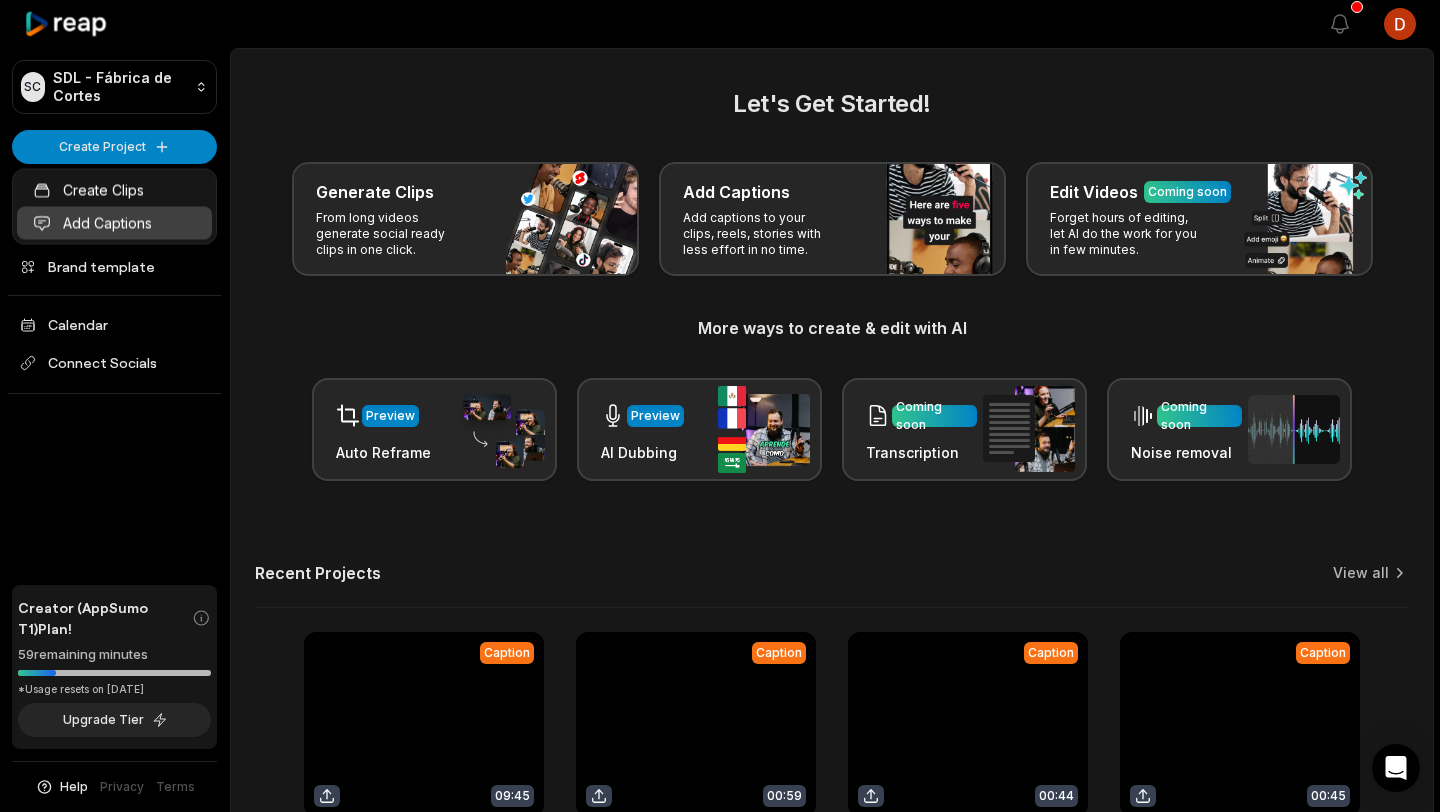 click on "Add Captions" at bounding box center (114, 223) 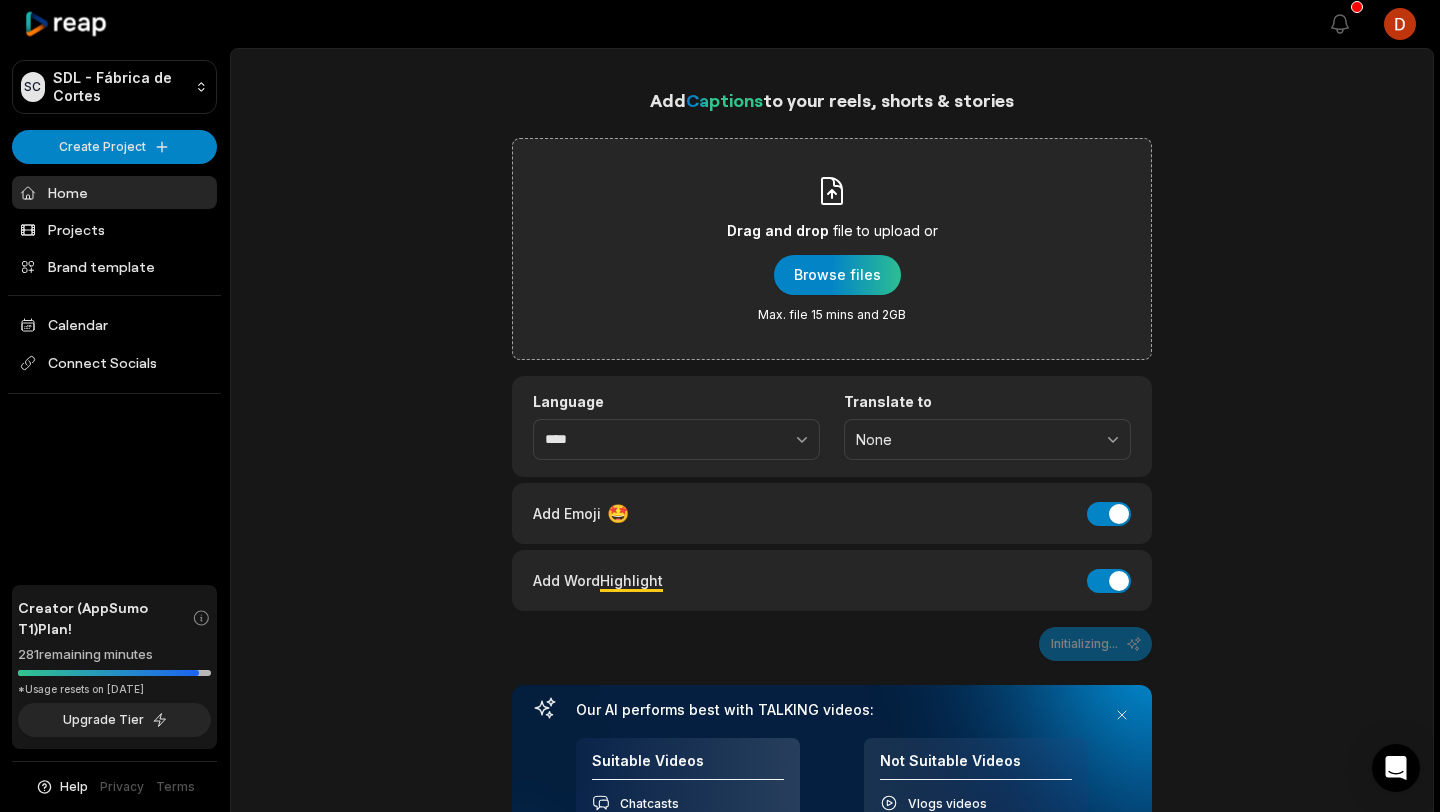 scroll, scrollTop: 0, scrollLeft: 0, axis: both 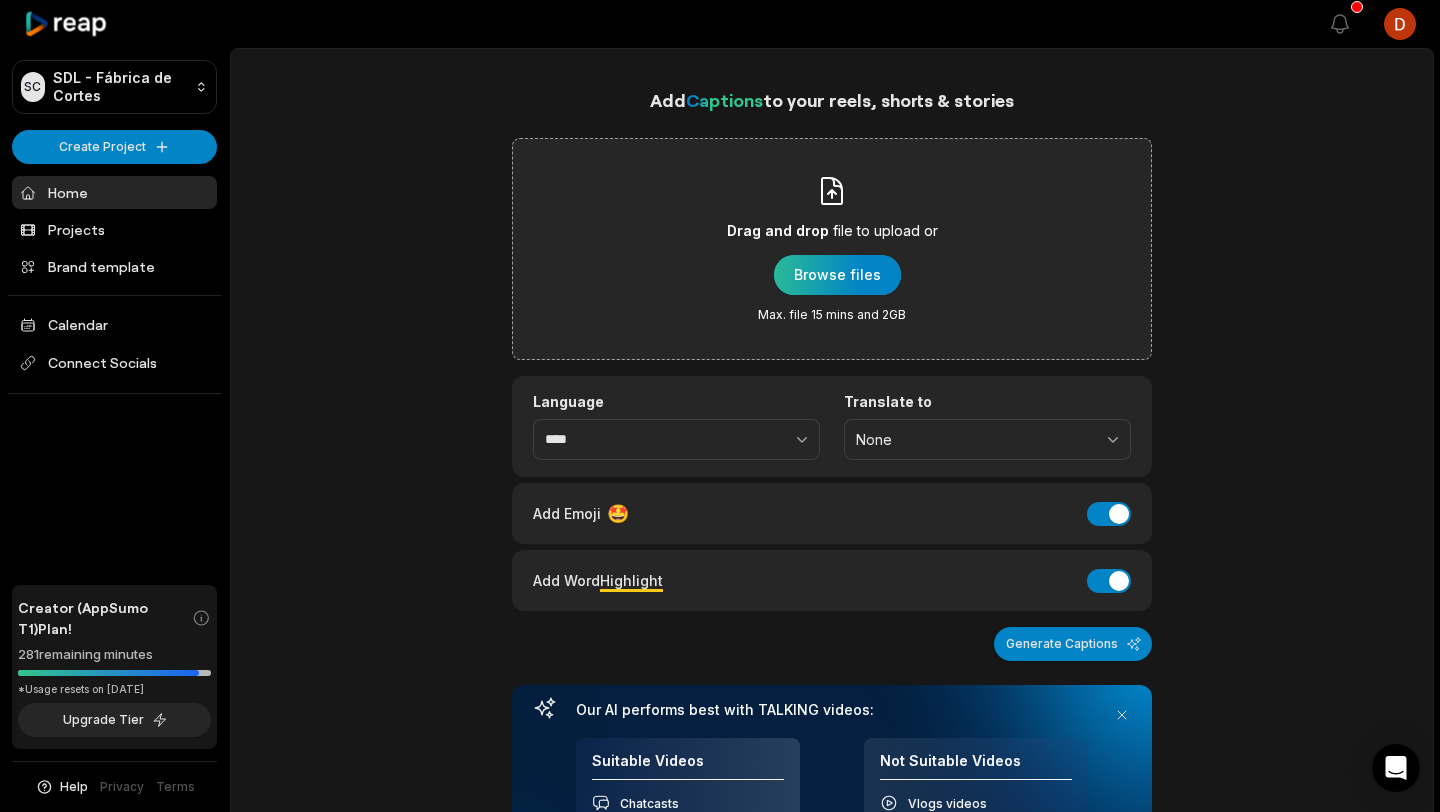 click at bounding box center (837, 275) 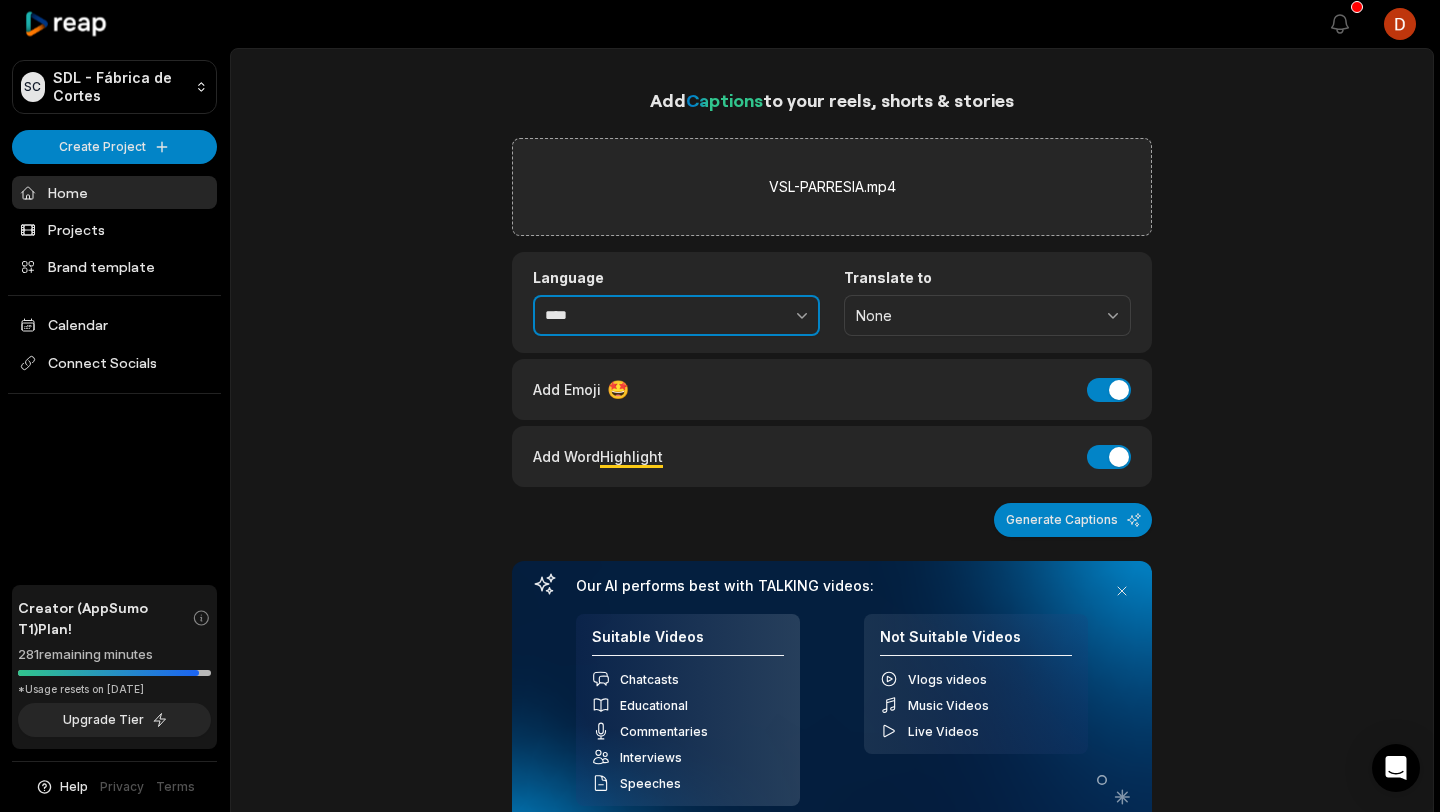 click at bounding box center [758, 316] 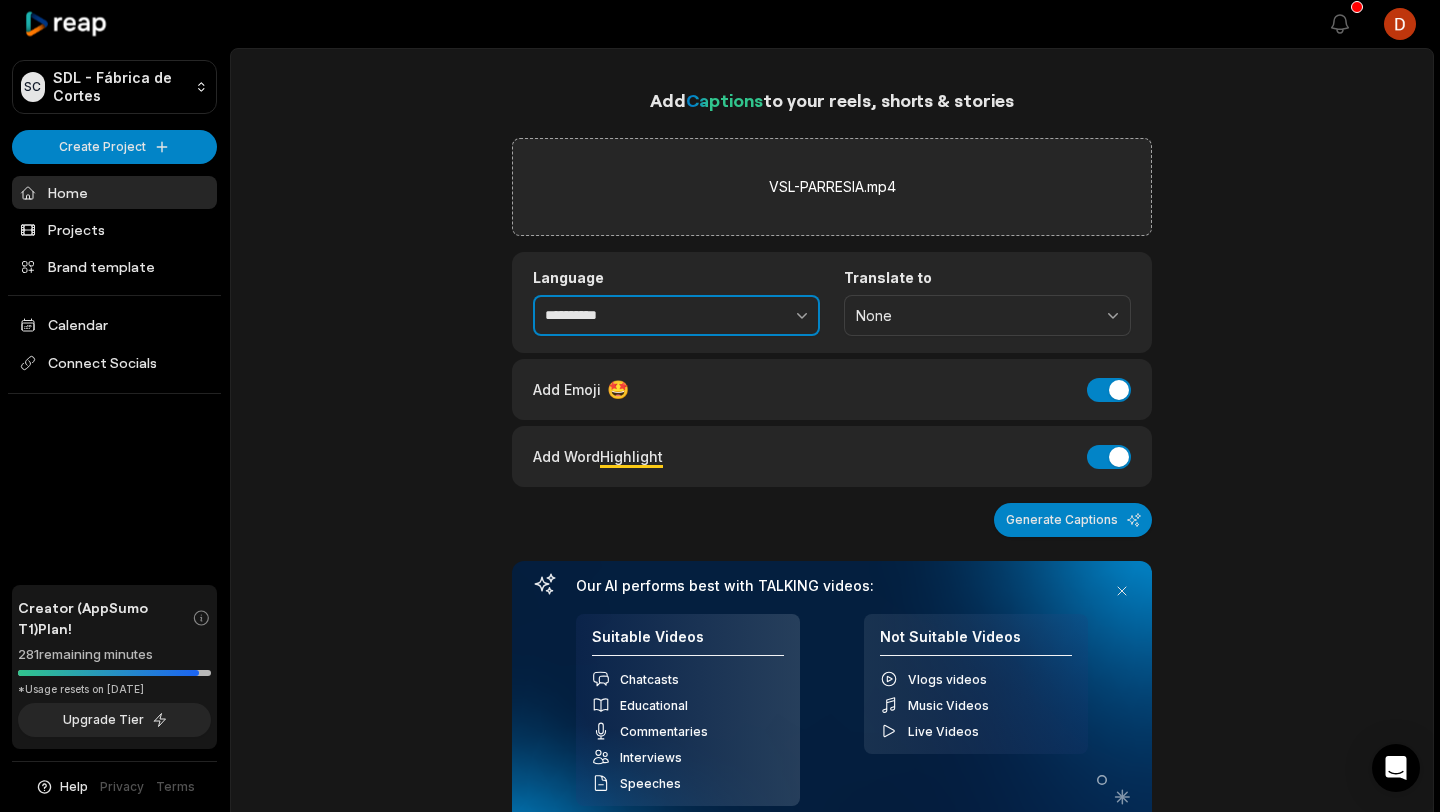 type on "**********" 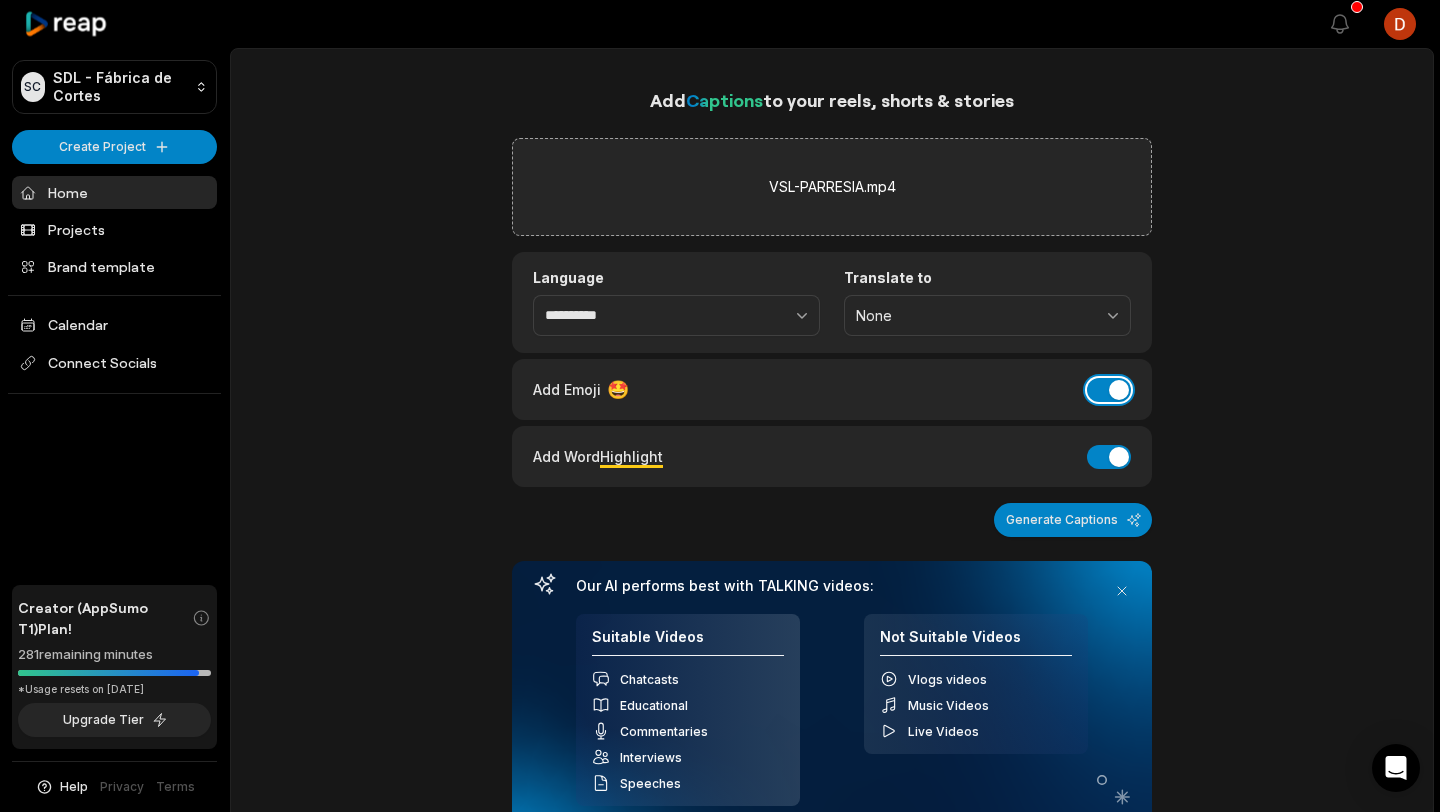 click on "Add Emoji" at bounding box center (1109, 390) 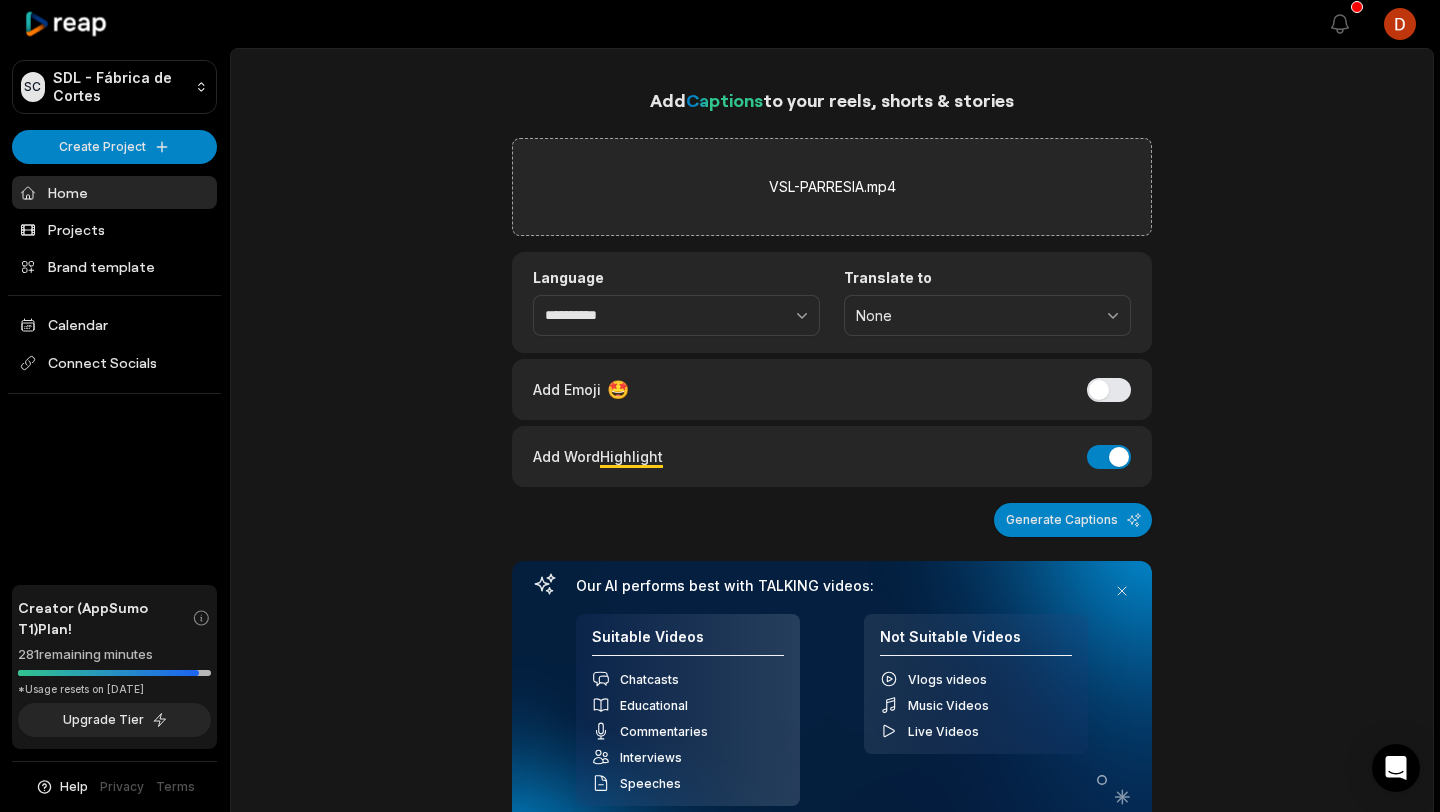 click on "Add Word  Highlight Add Word Highlight" at bounding box center [832, 456] 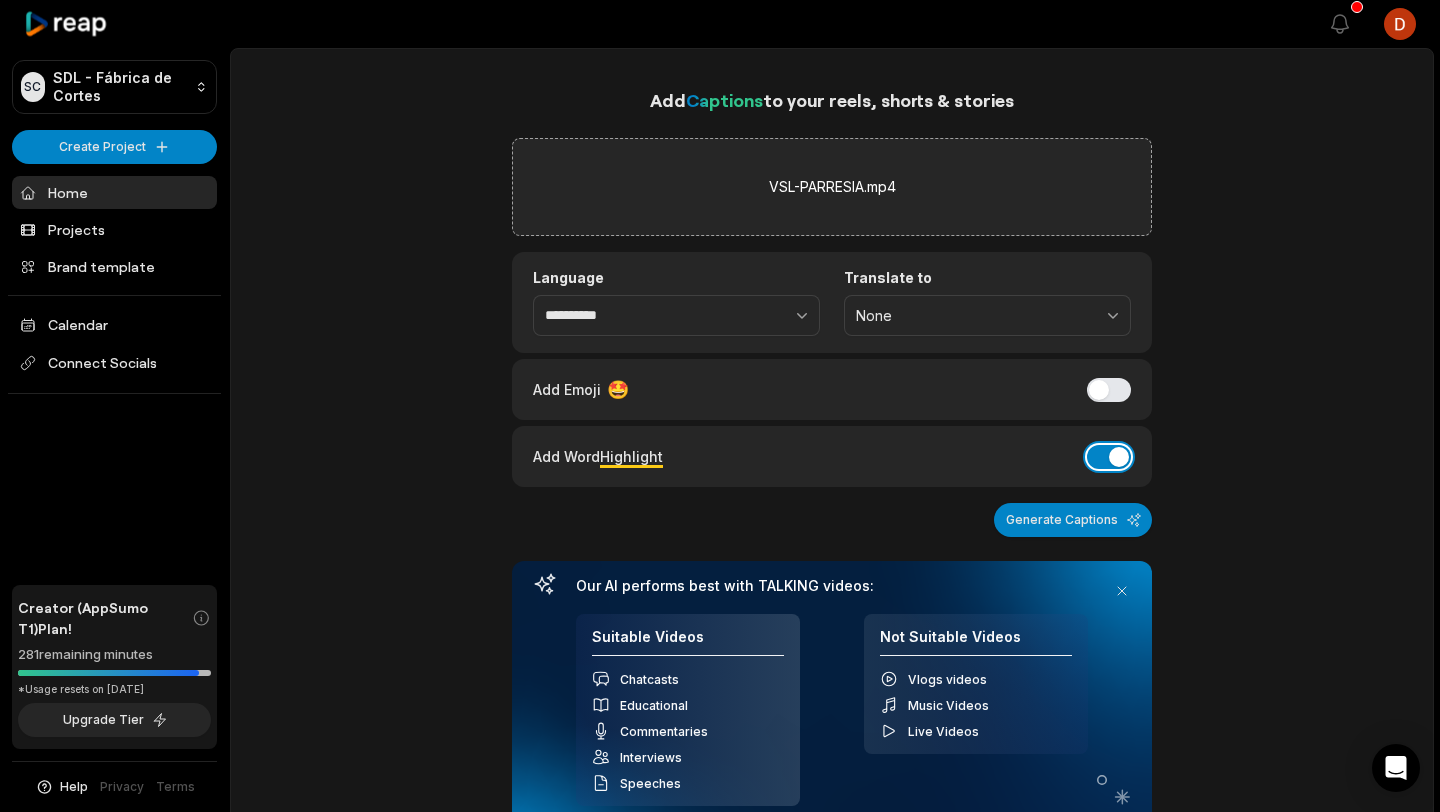 click on "Add Word Highlight" at bounding box center [1109, 457] 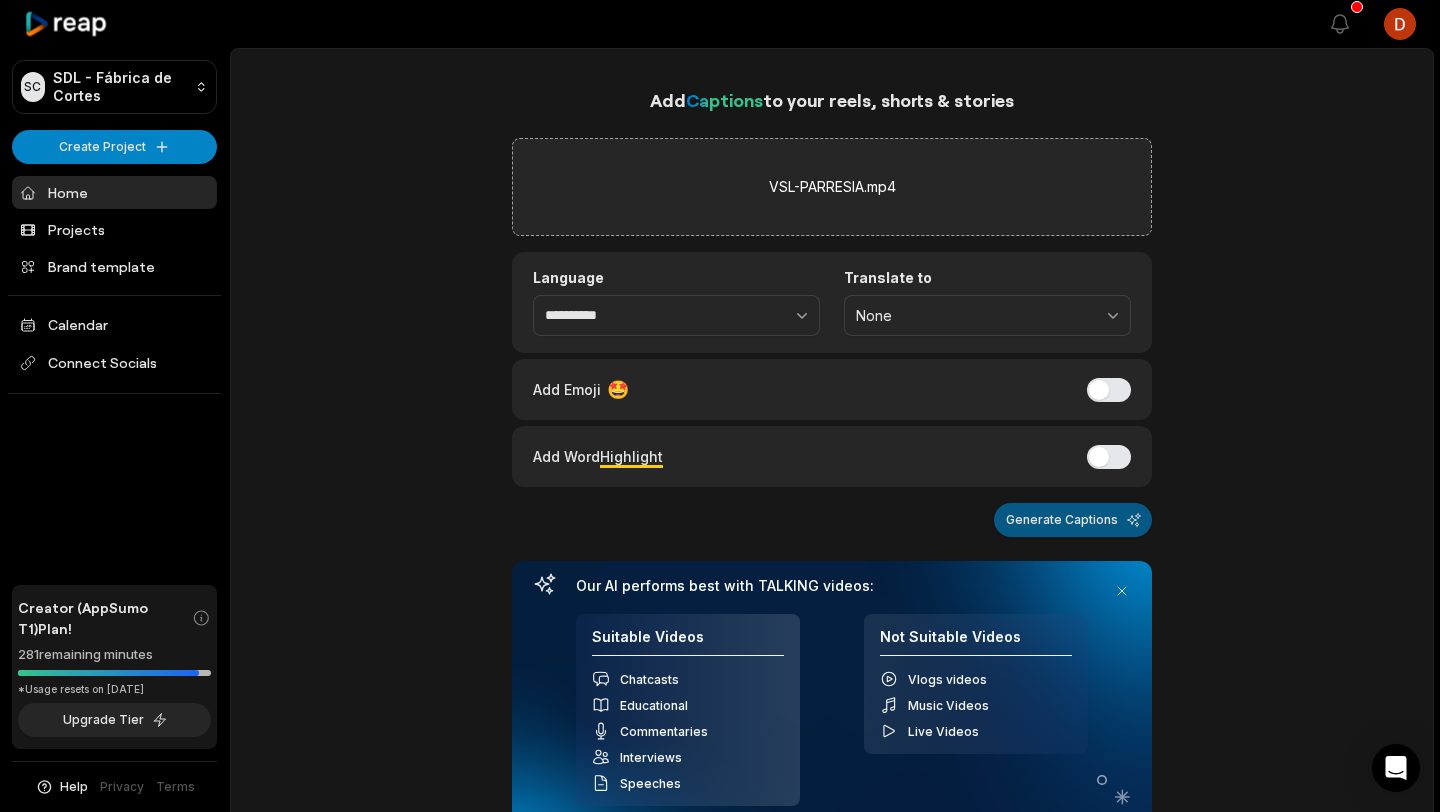 click on "Generate Captions" at bounding box center [1073, 520] 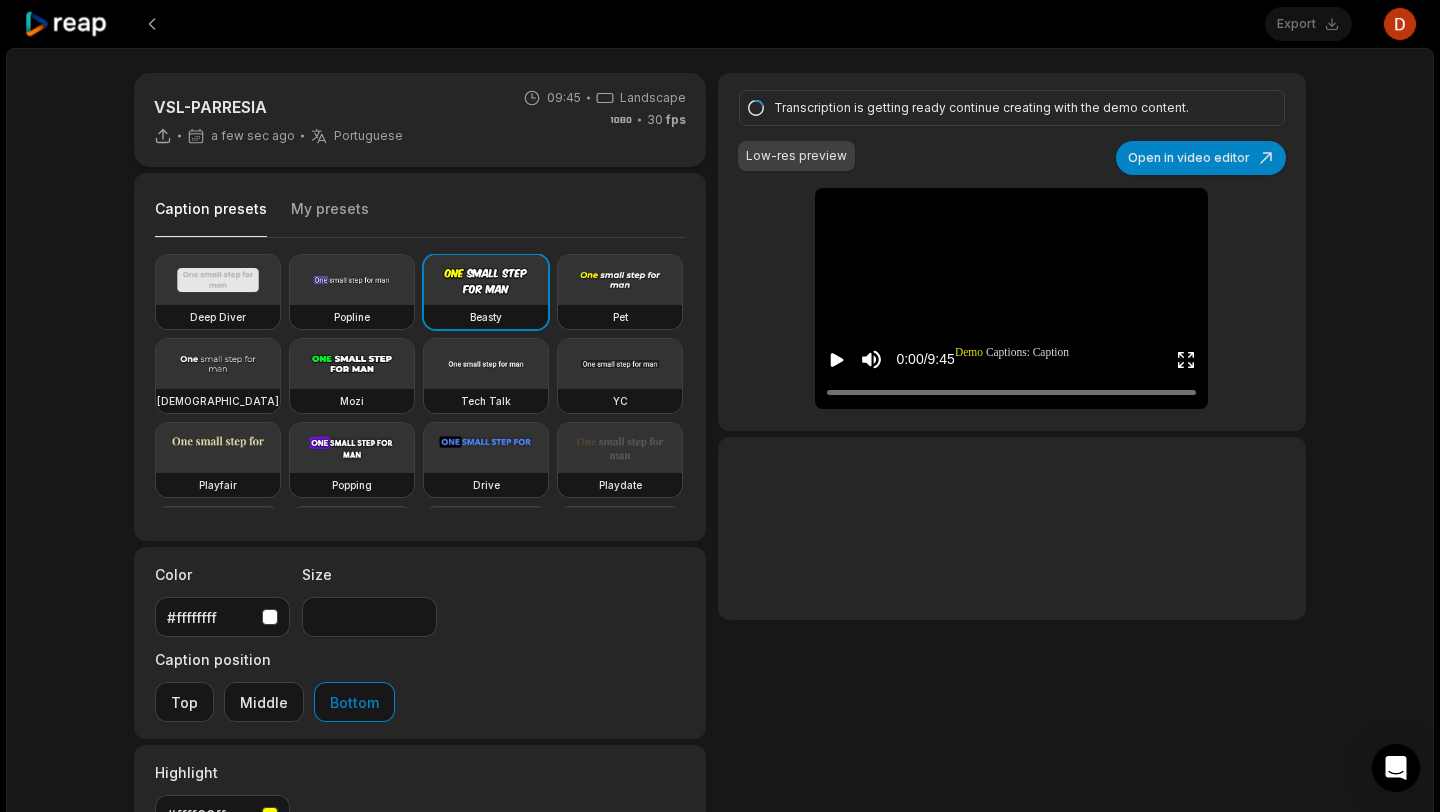 click on "My presets" at bounding box center (330, 218) 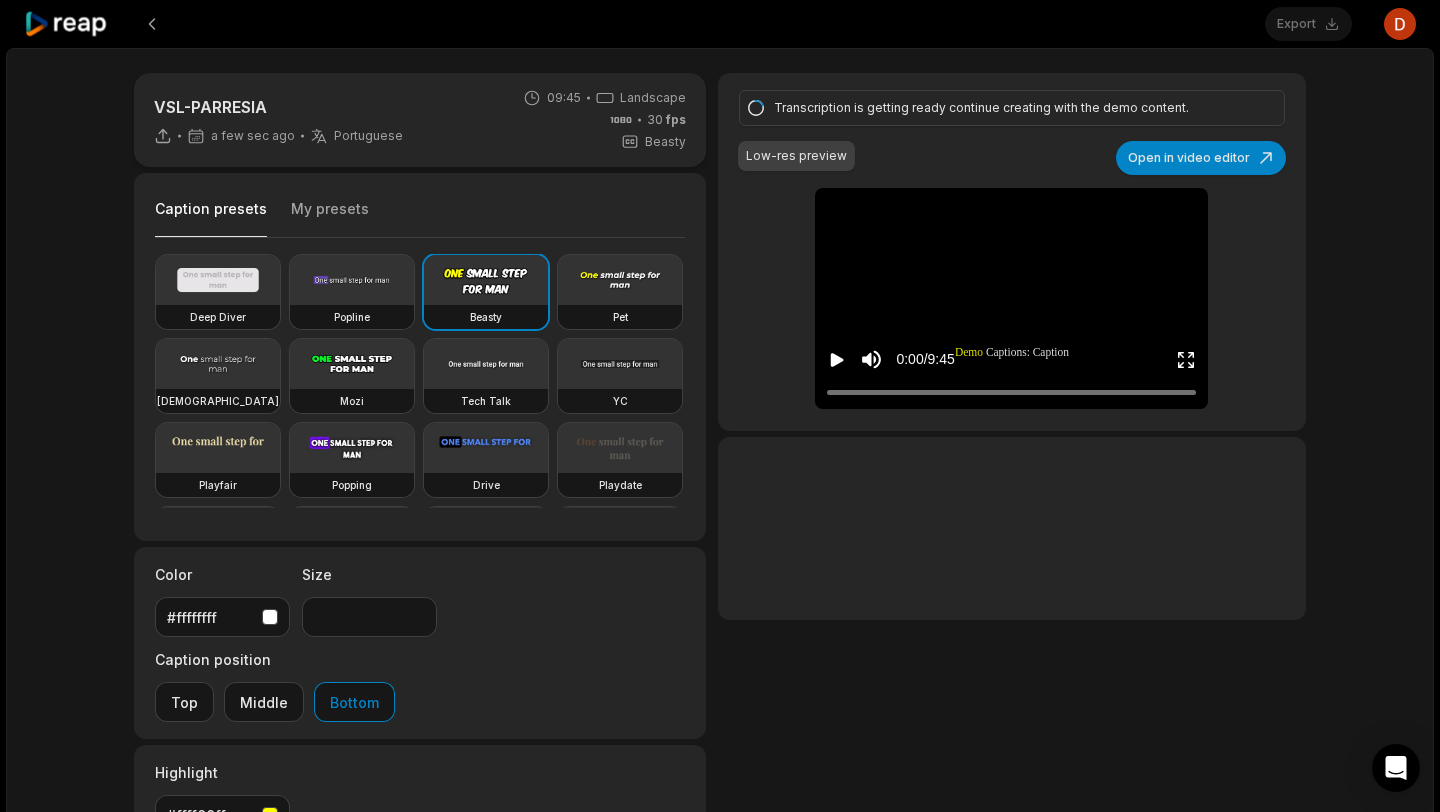 click on "Caption presets" at bounding box center (211, 218) 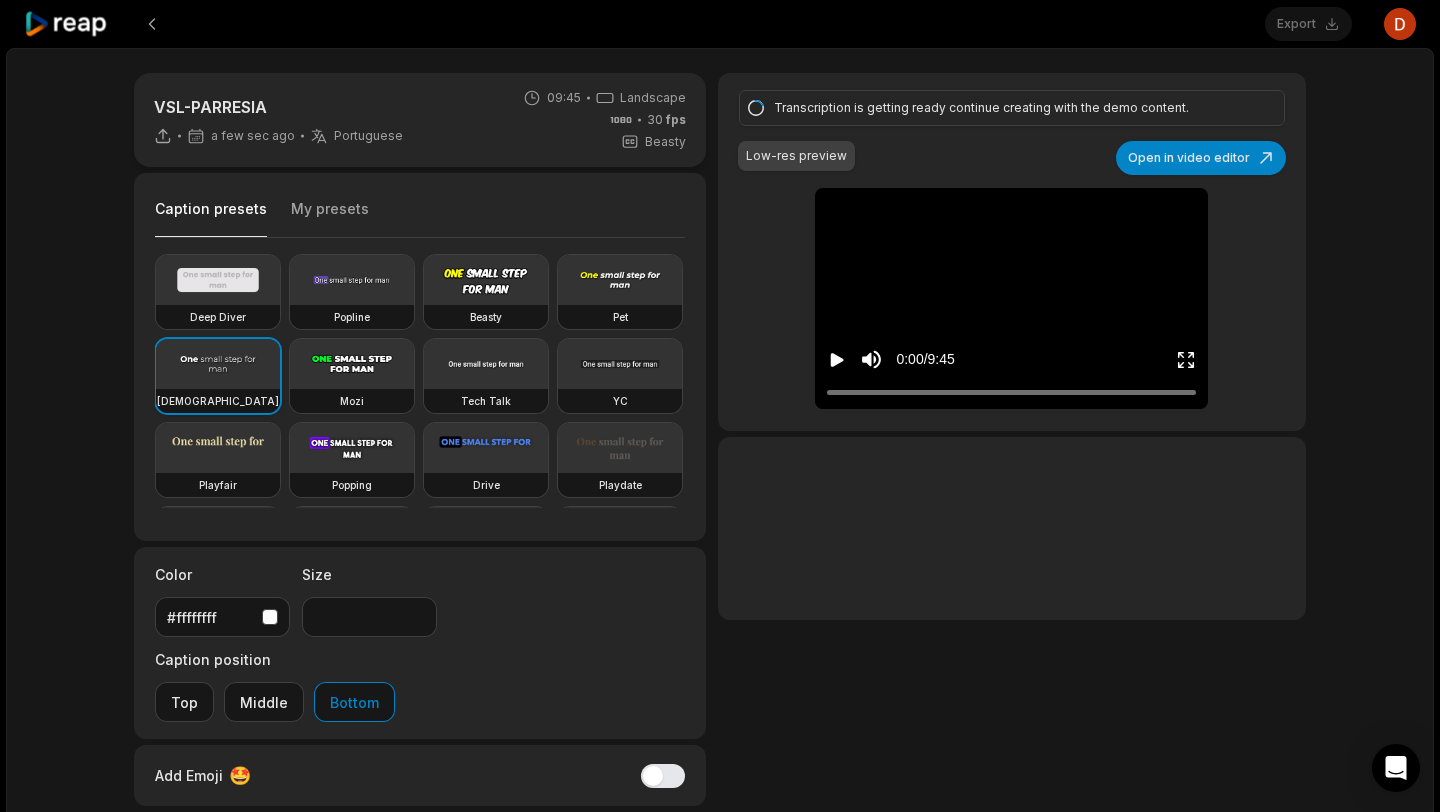 click at bounding box center (218, 364) 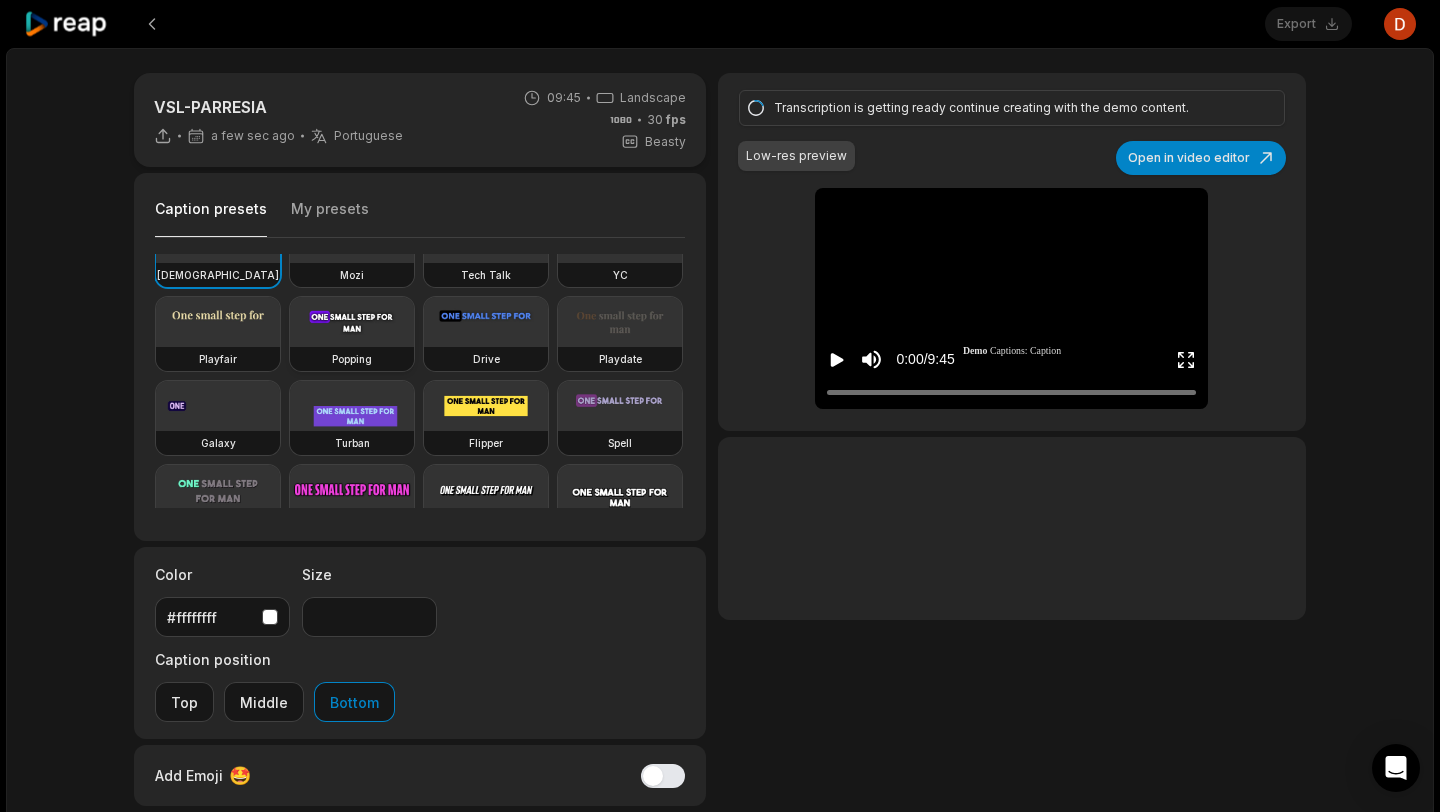 scroll, scrollTop: 158, scrollLeft: 0, axis: vertical 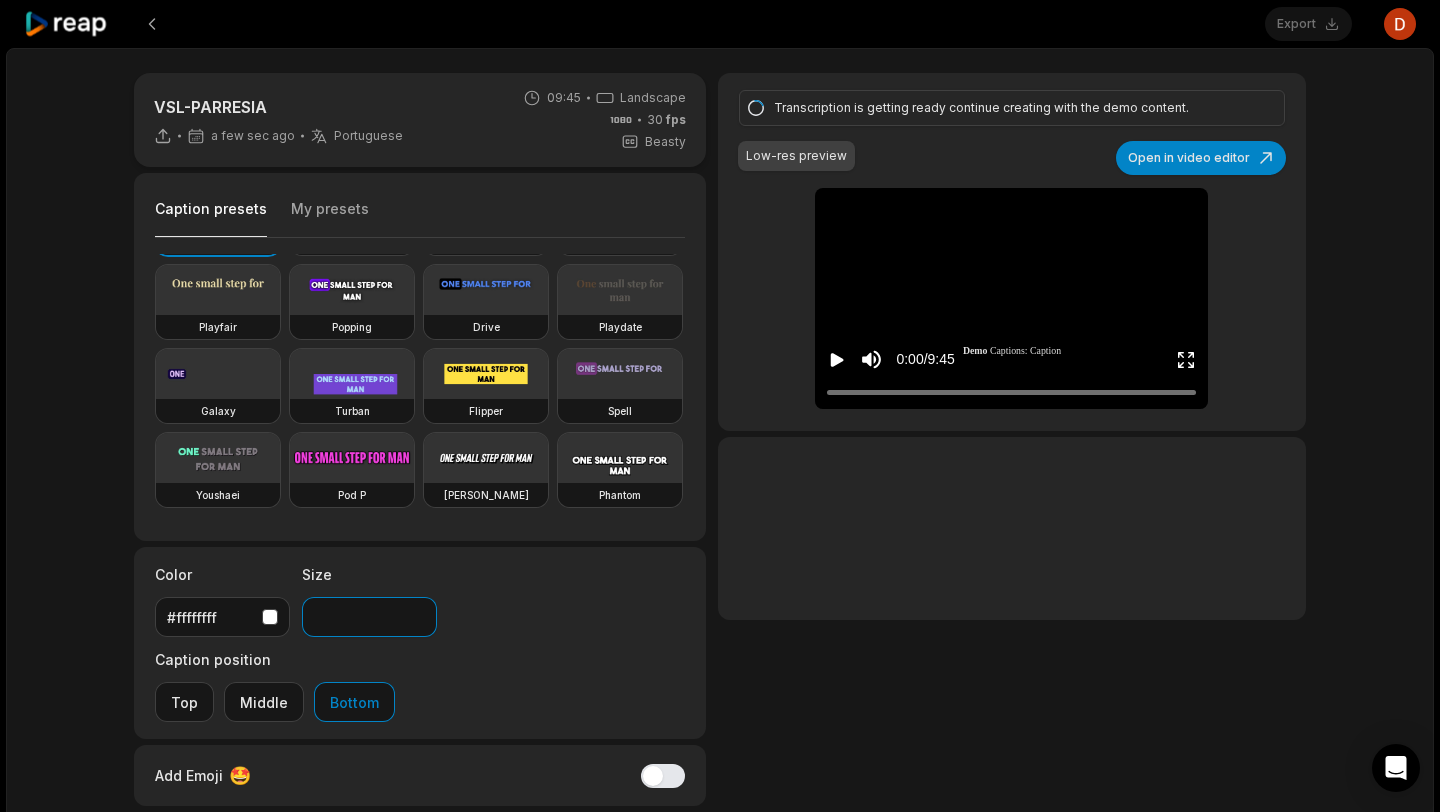 click on "**" at bounding box center [369, 617] 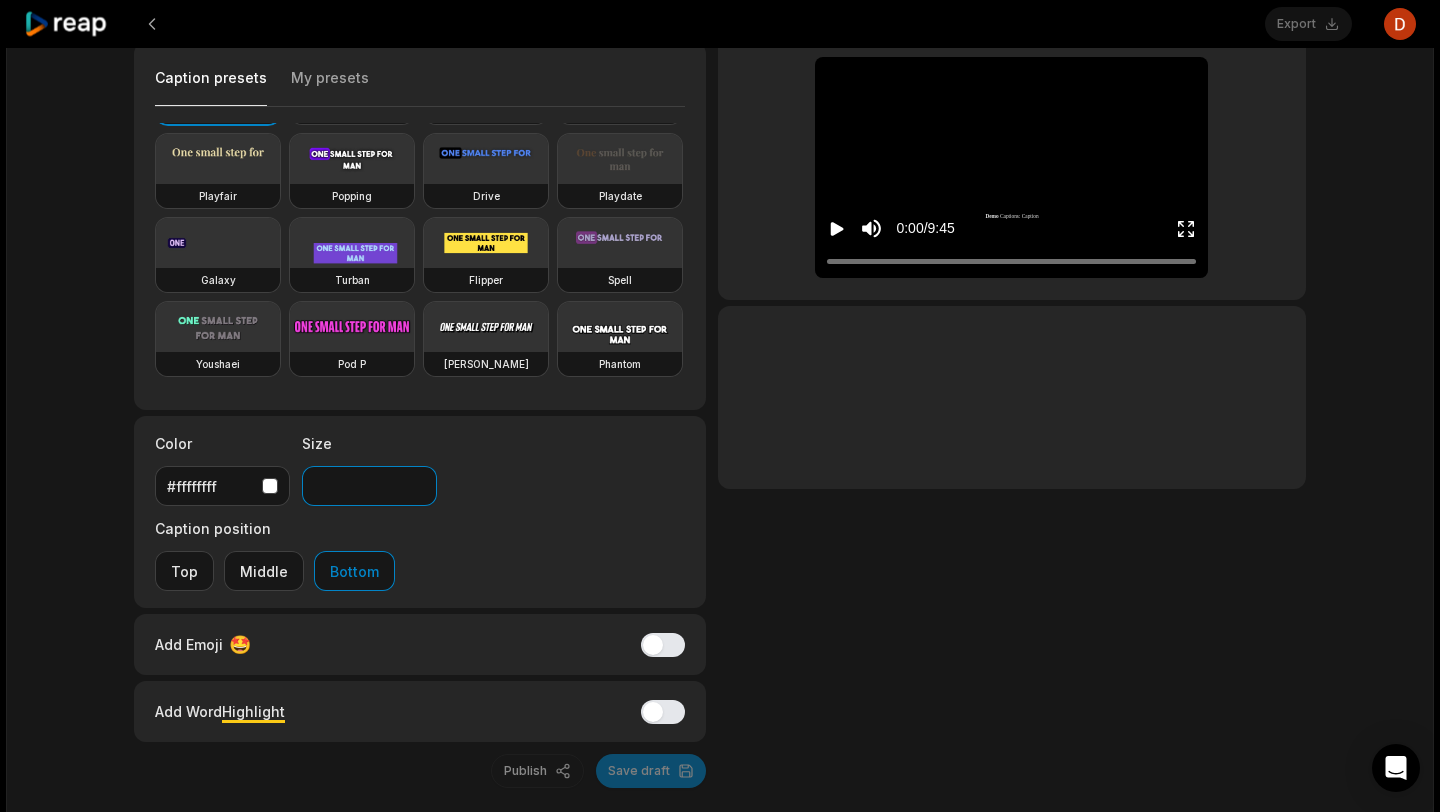 scroll, scrollTop: 0, scrollLeft: 0, axis: both 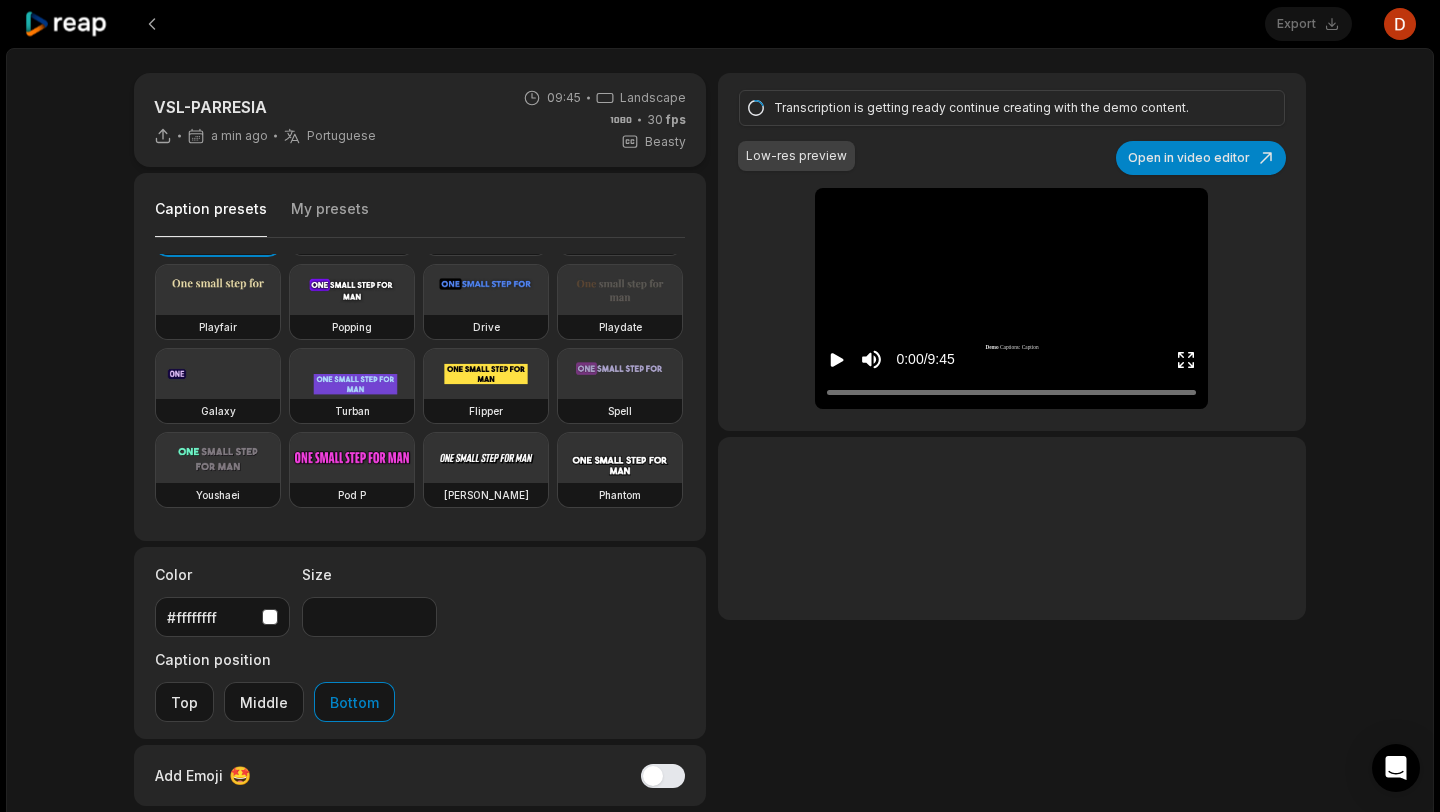 click at bounding box center [837, 359] 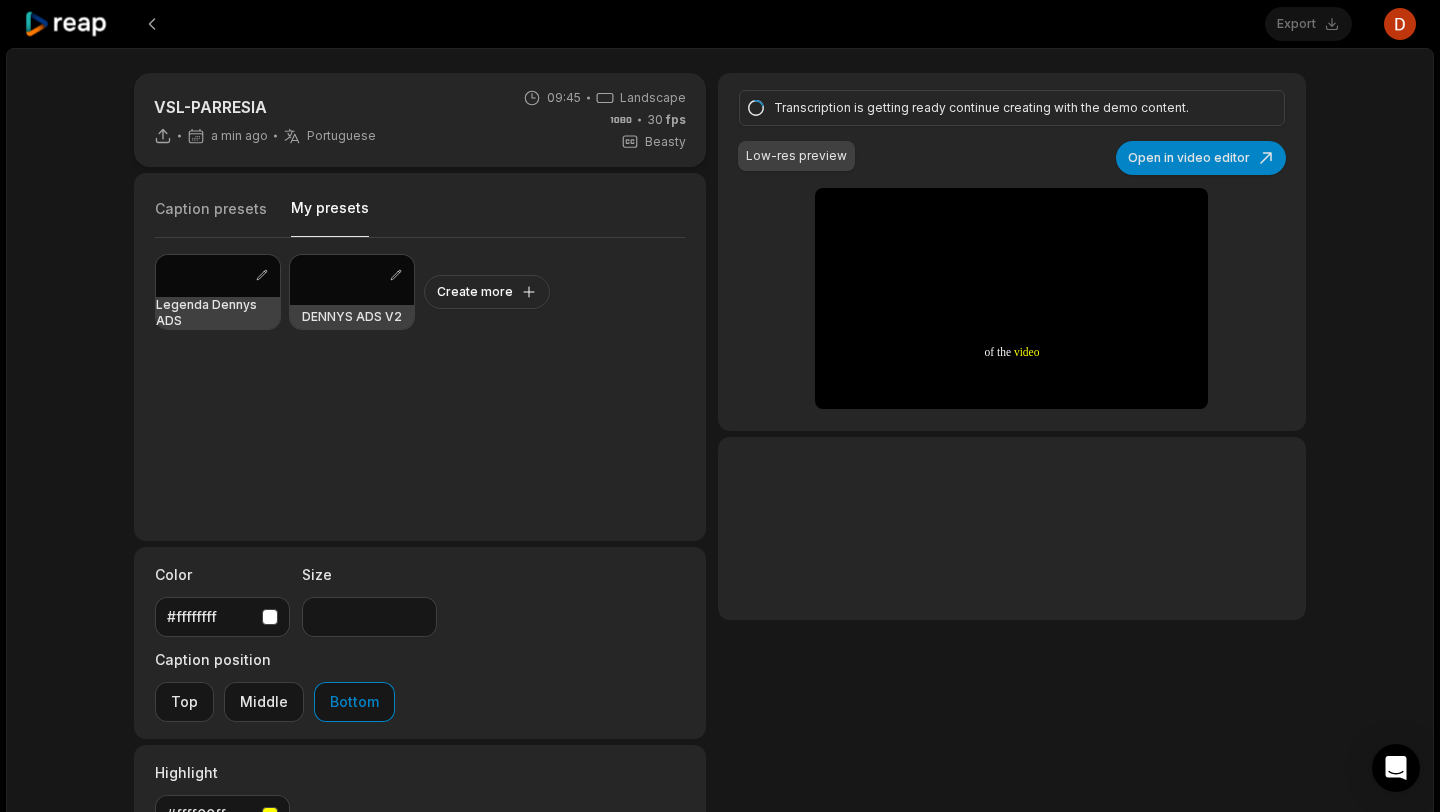 click on "My presets" at bounding box center (330, 217) 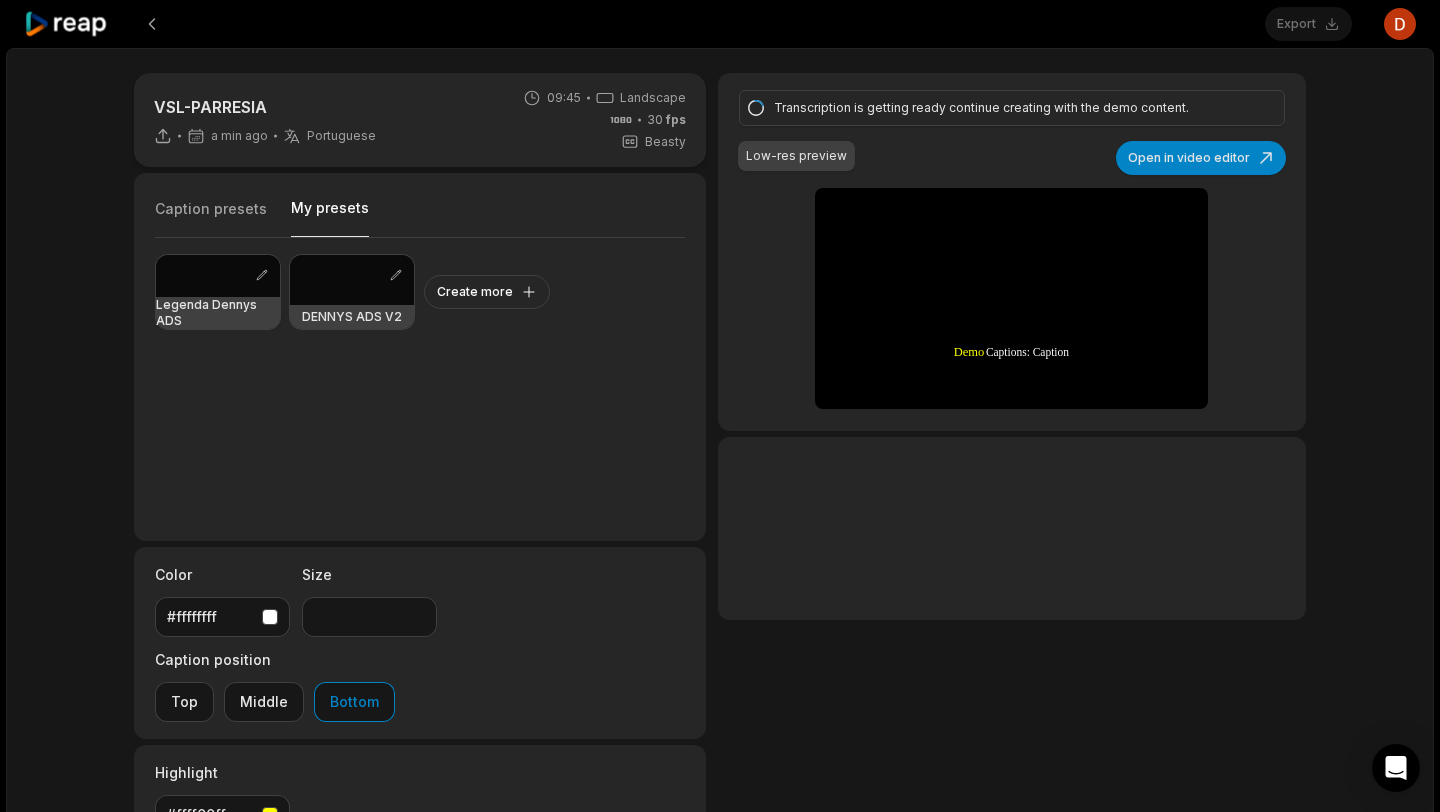 click at bounding box center (218, 276) 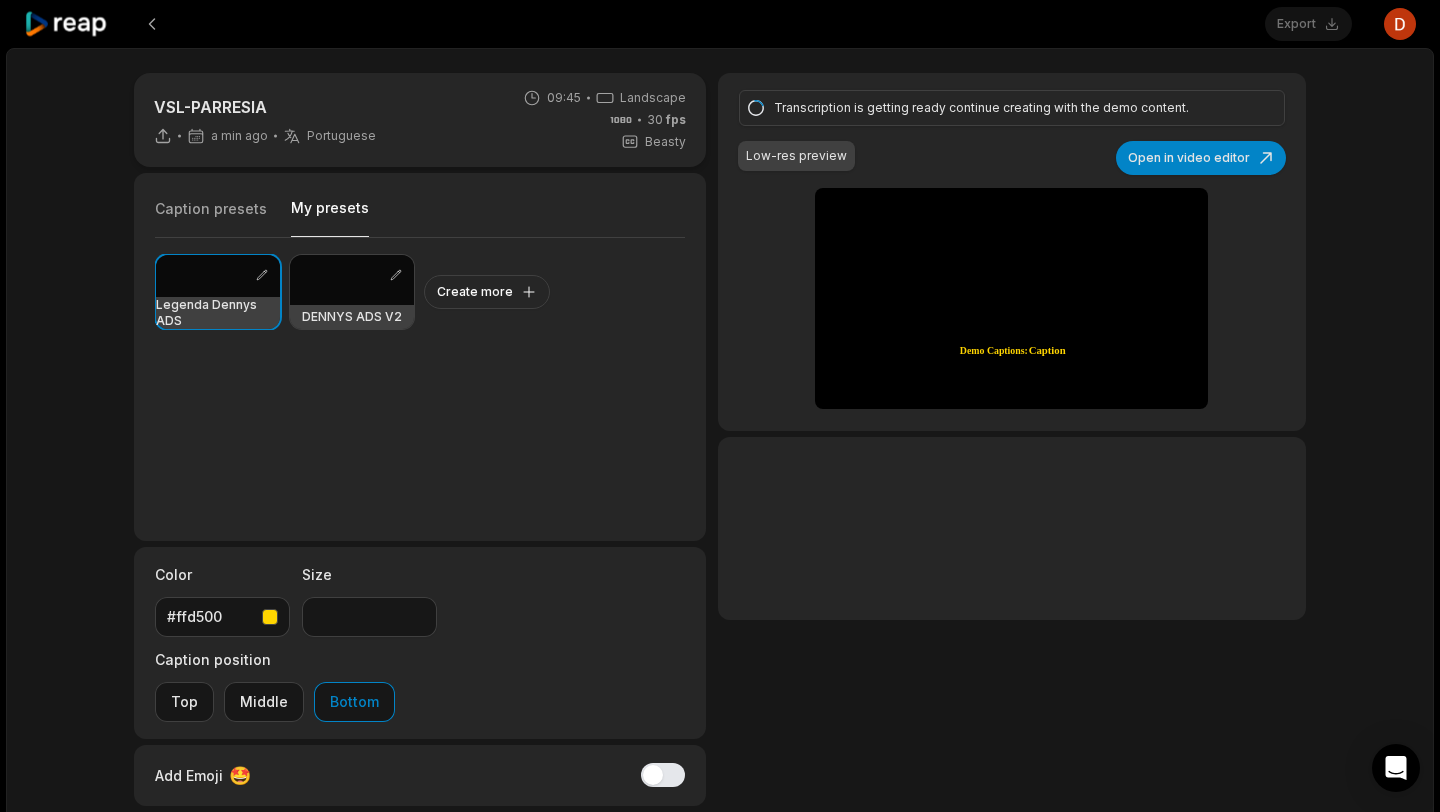 scroll, scrollTop: 131, scrollLeft: 0, axis: vertical 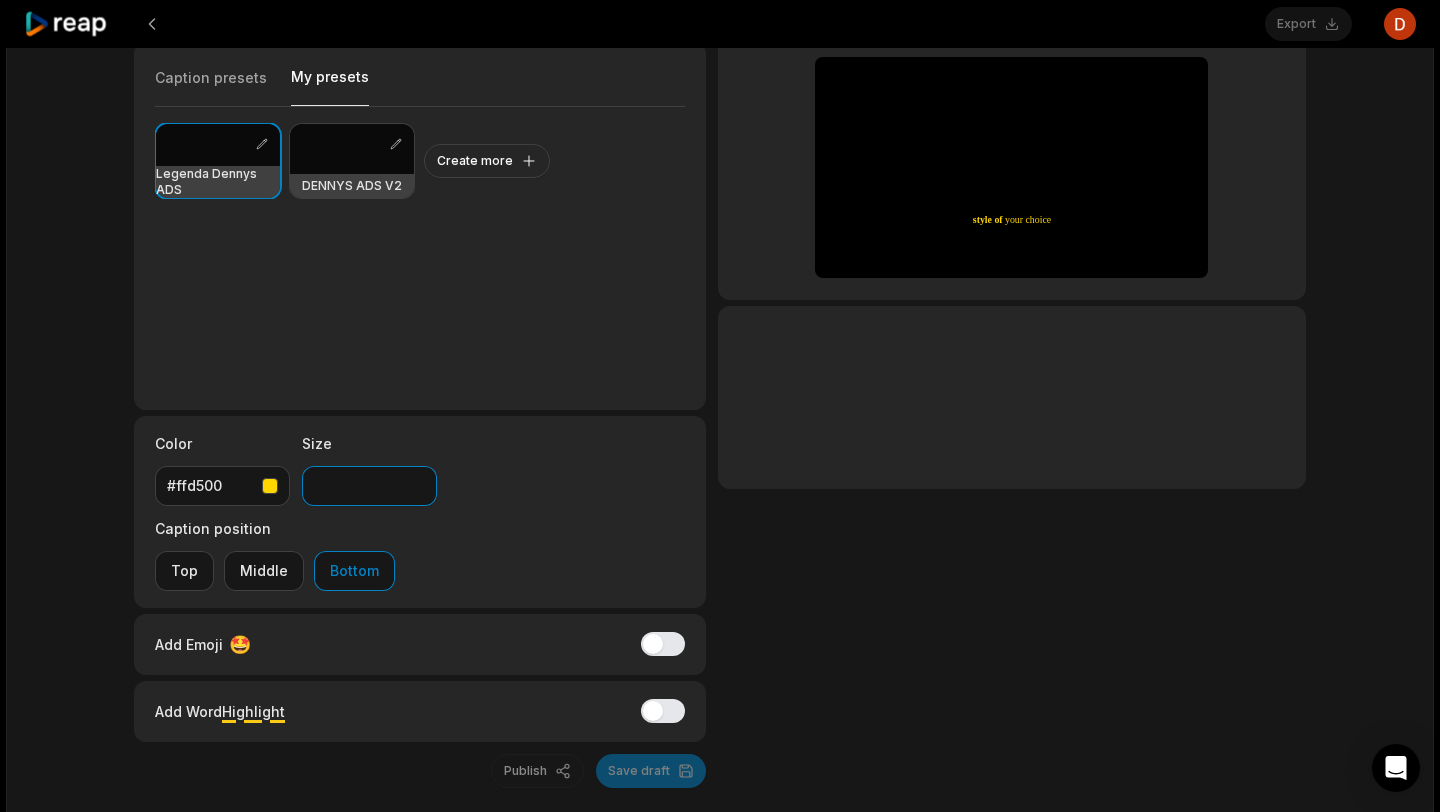 click on "**" at bounding box center [369, 486] 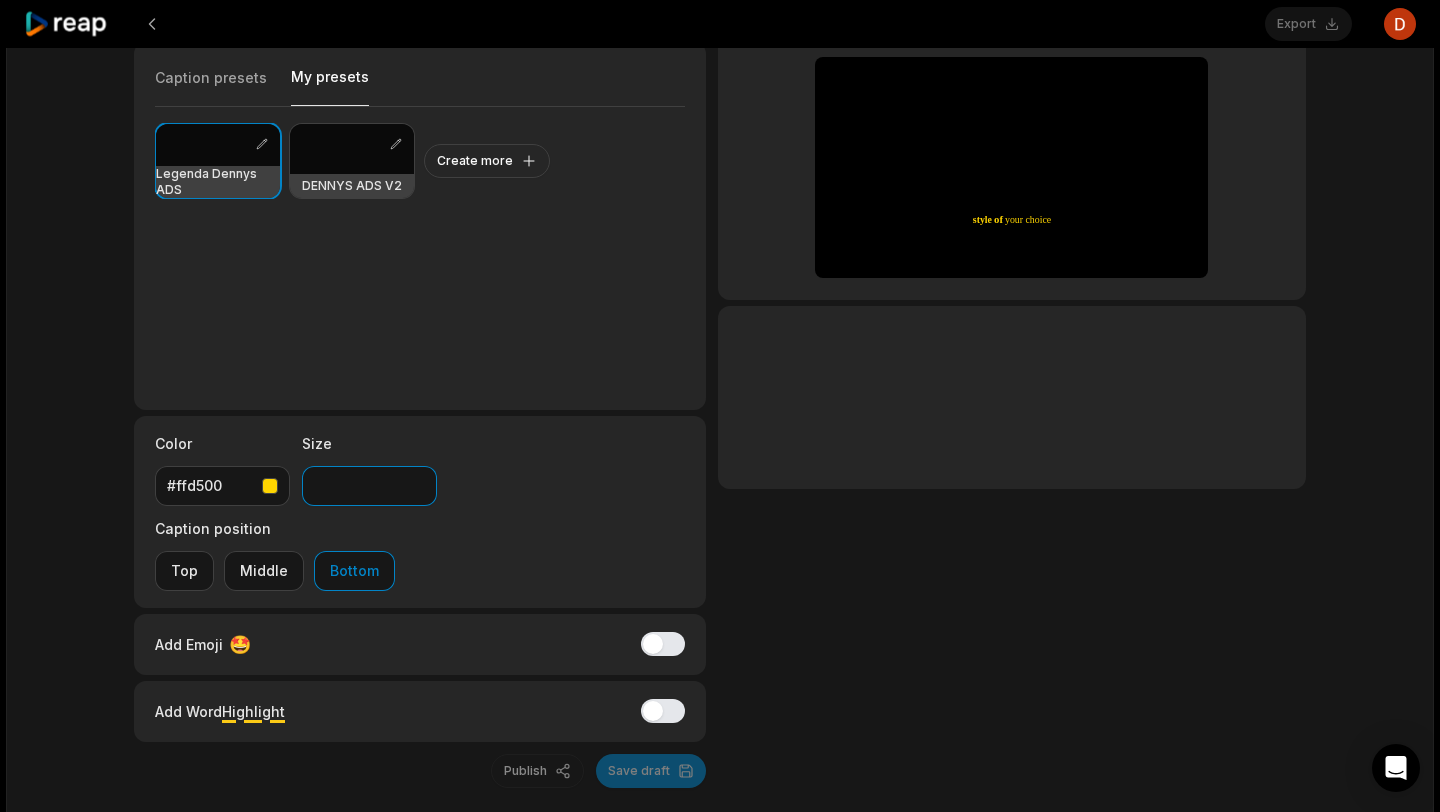 click on "**" at bounding box center (369, 486) 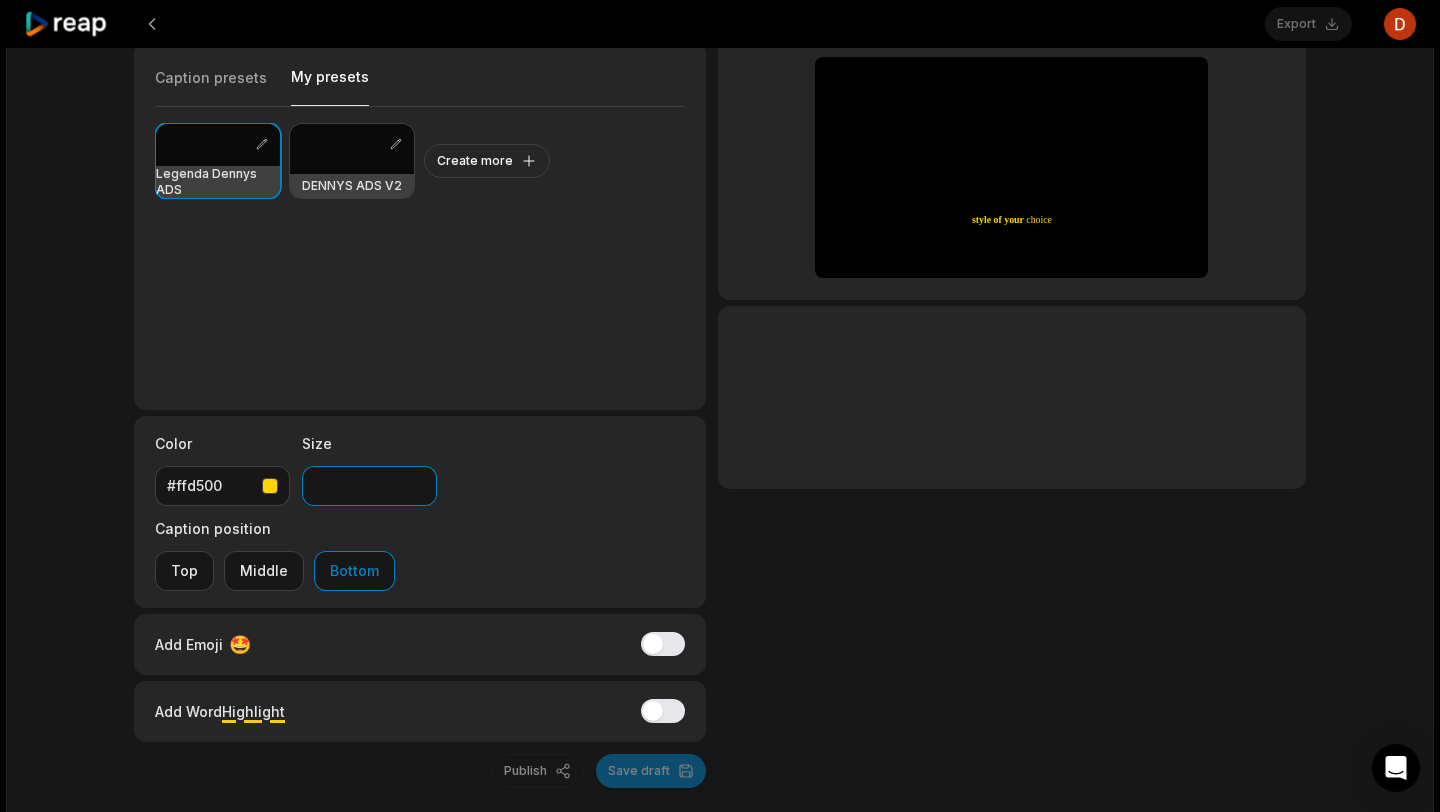 type on "*" 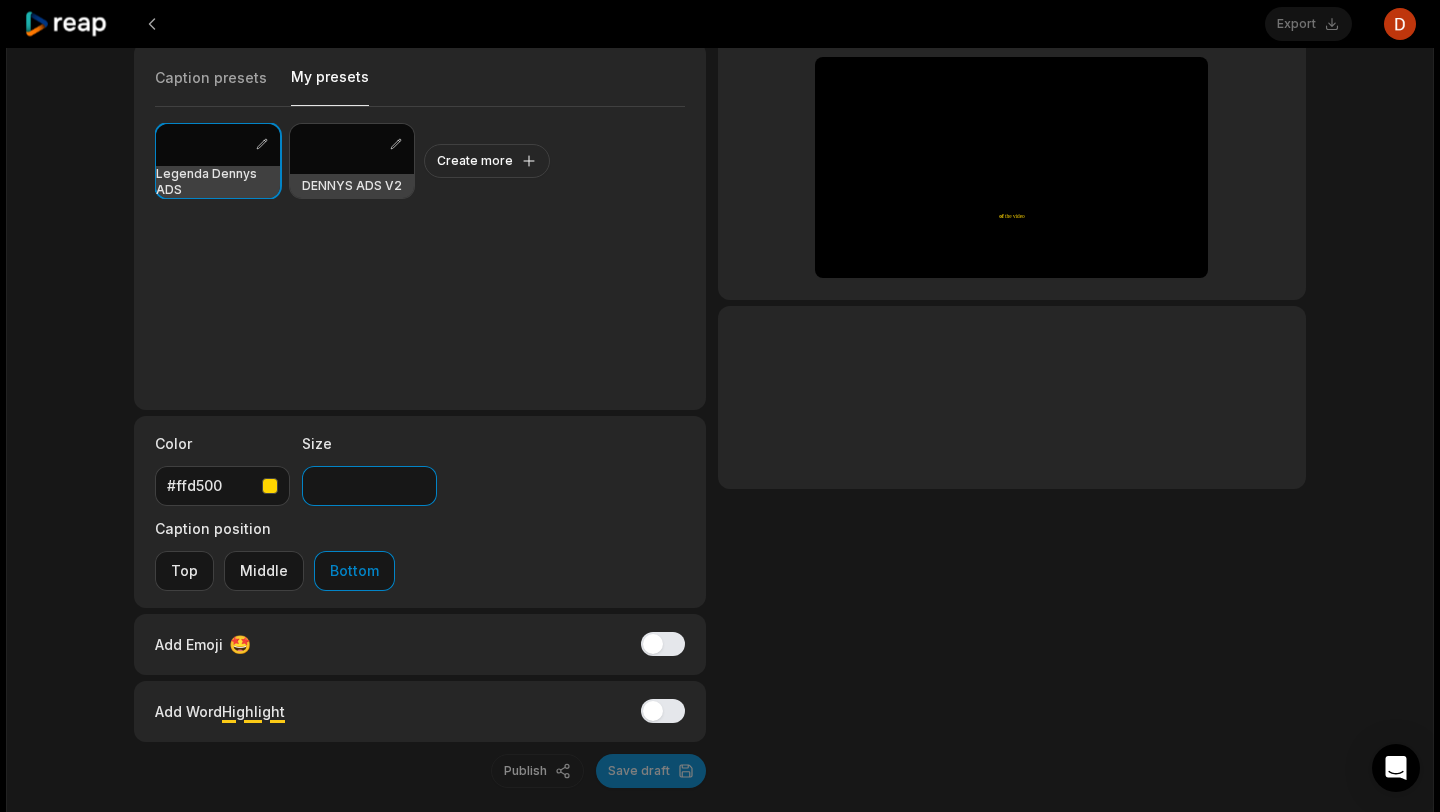 type on "*" 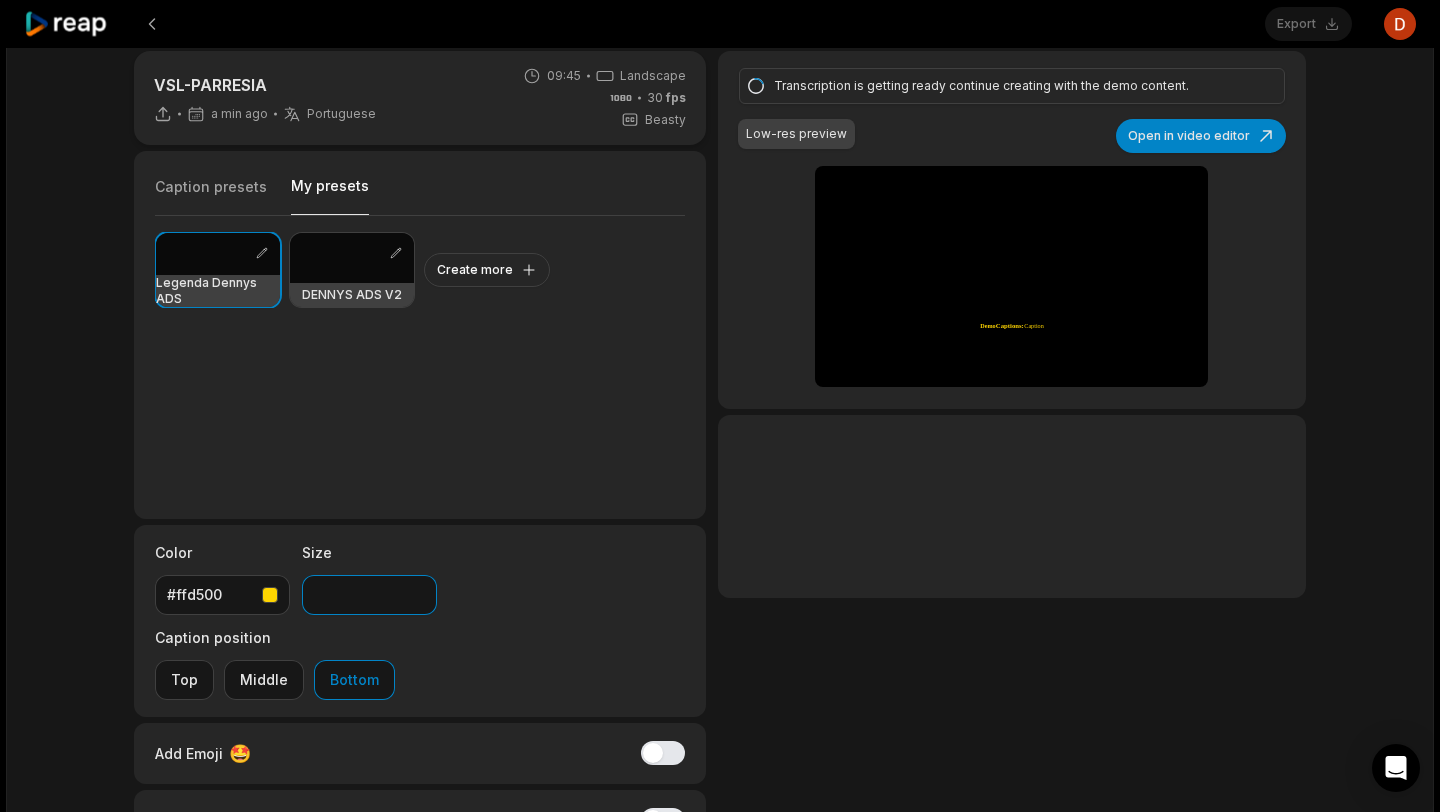 scroll, scrollTop: 10, scrollLeft: 0, axis: vertical 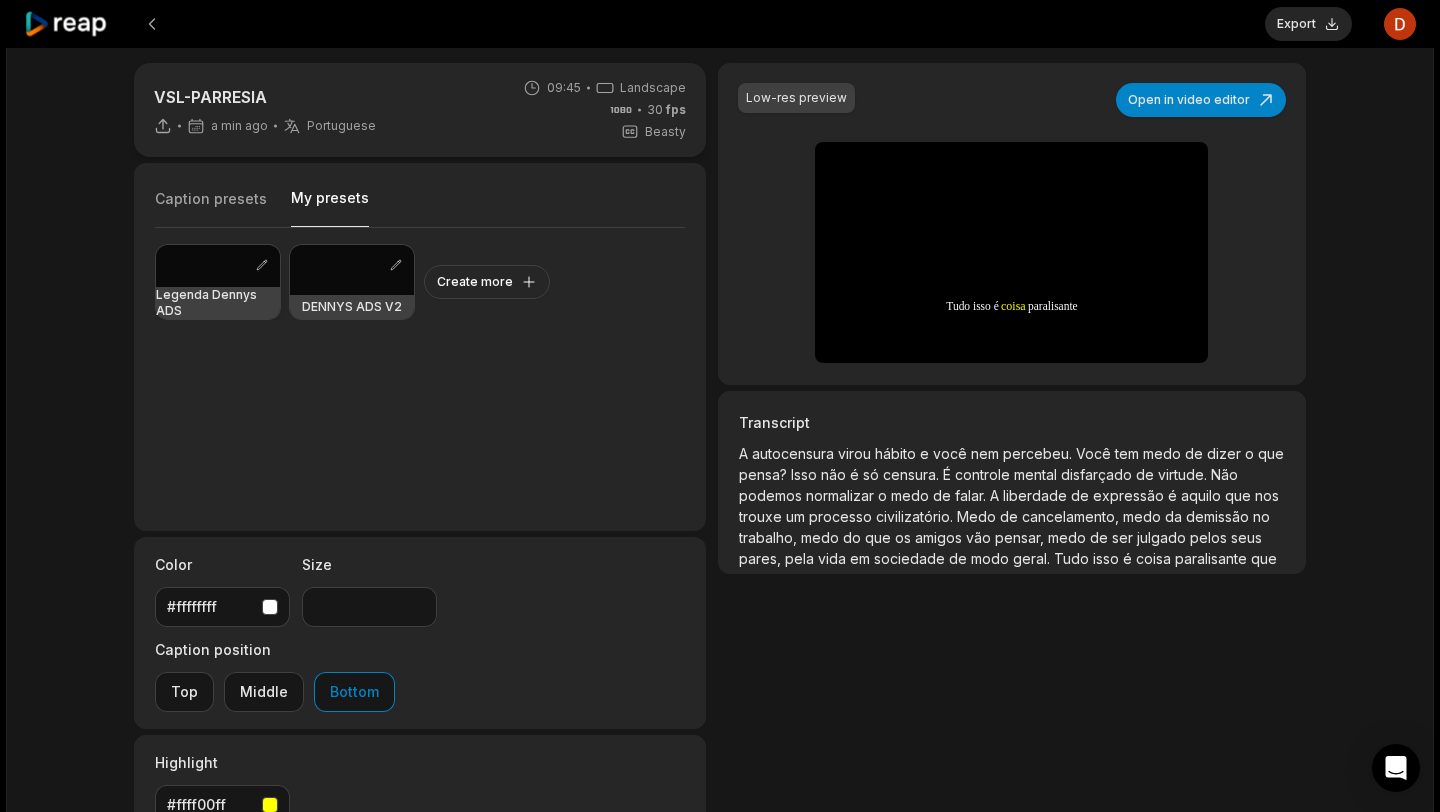 click at bounding box center [218, 266] 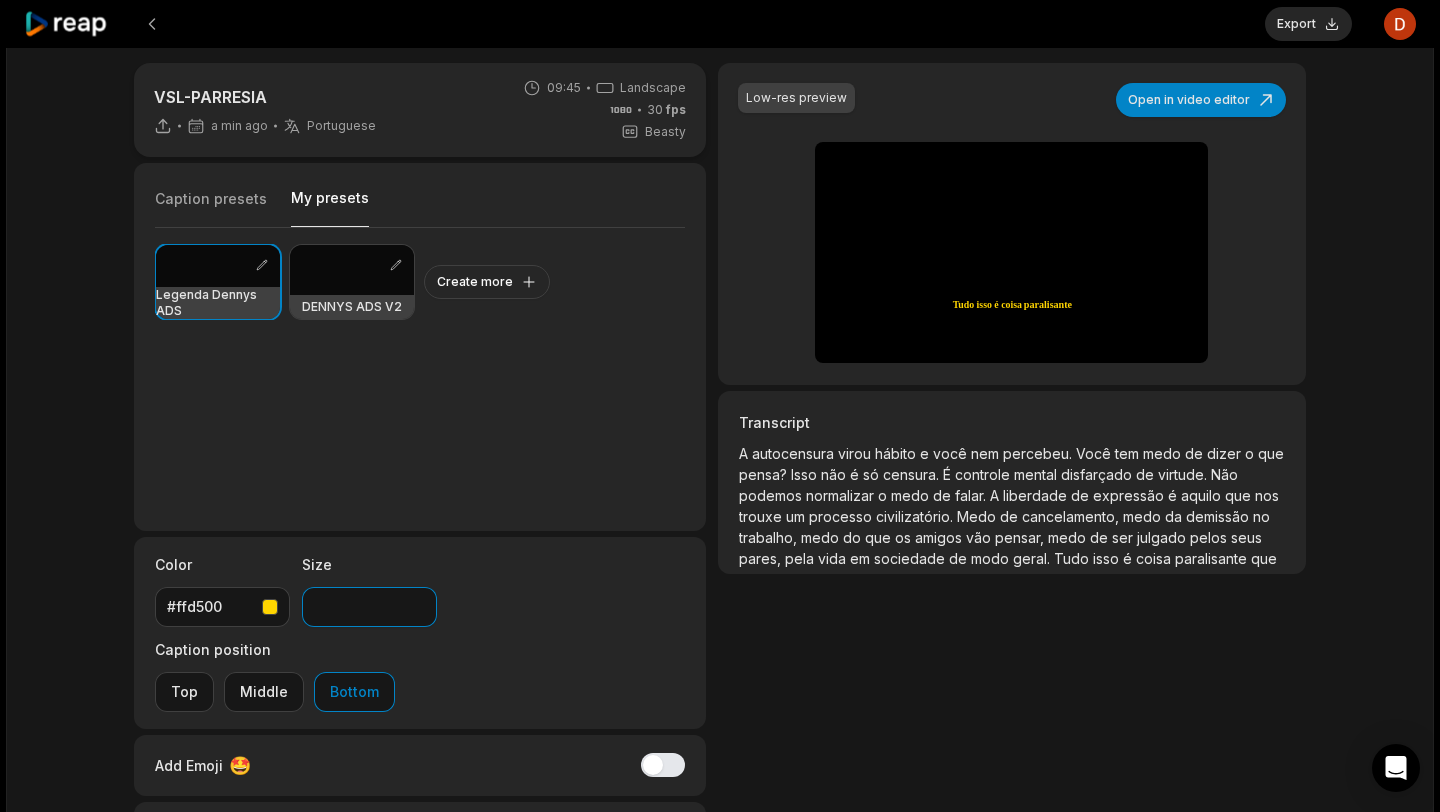 click on "**" at bounding box center (369, 607) 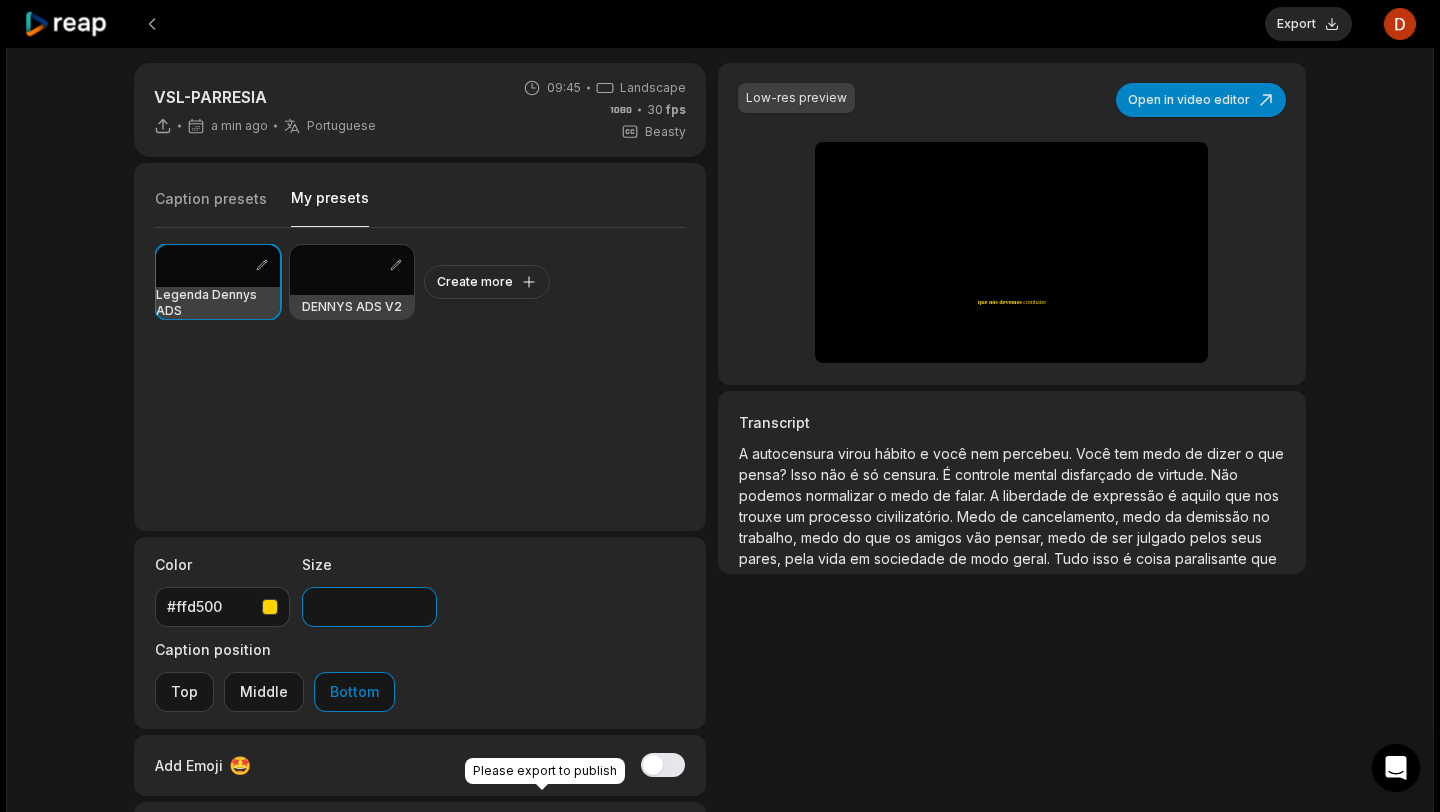 scroll, scrollTop: 131, scrollLeft: 0, axis: vertical 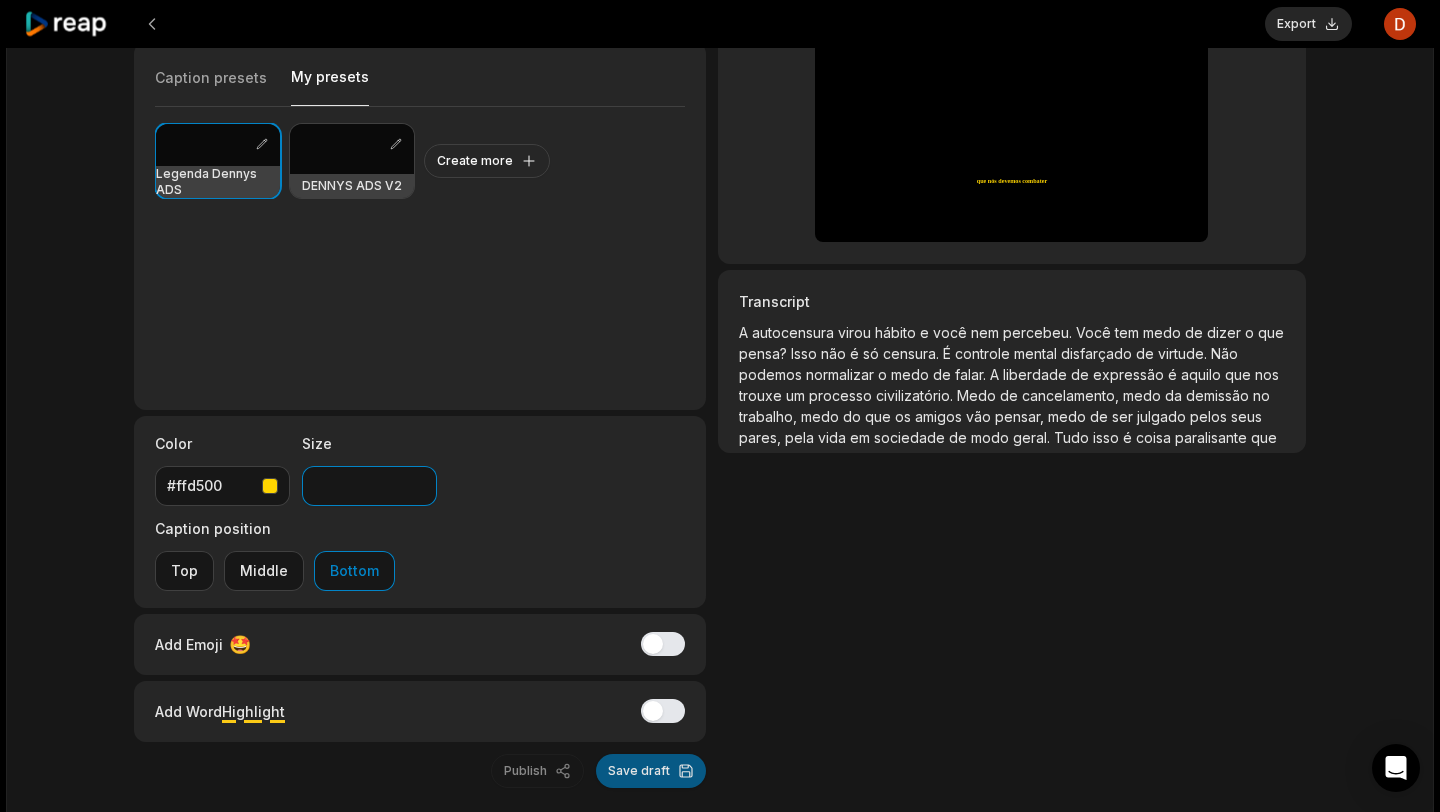 type on "**" 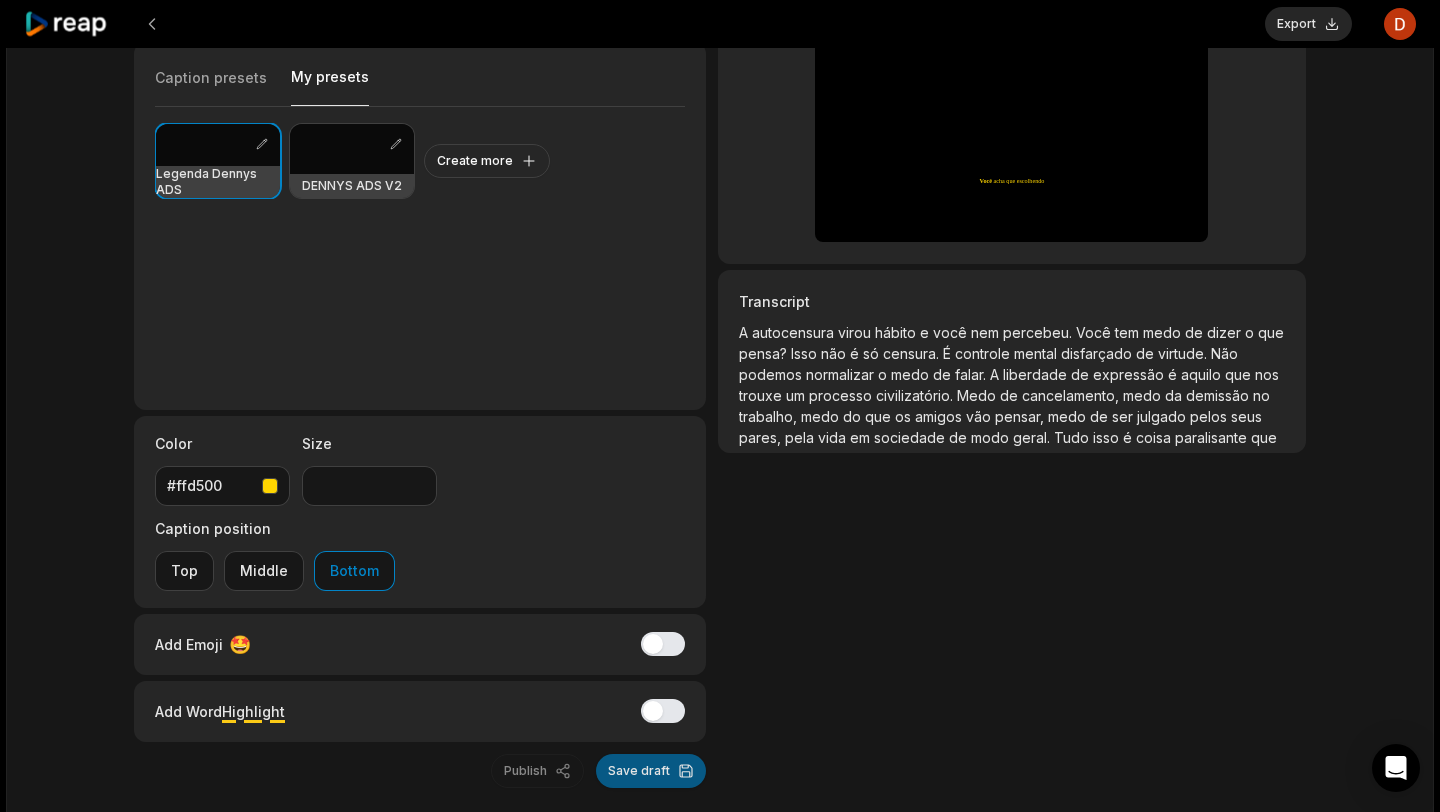 click on "Save draft" at bounding box center (651, 771) 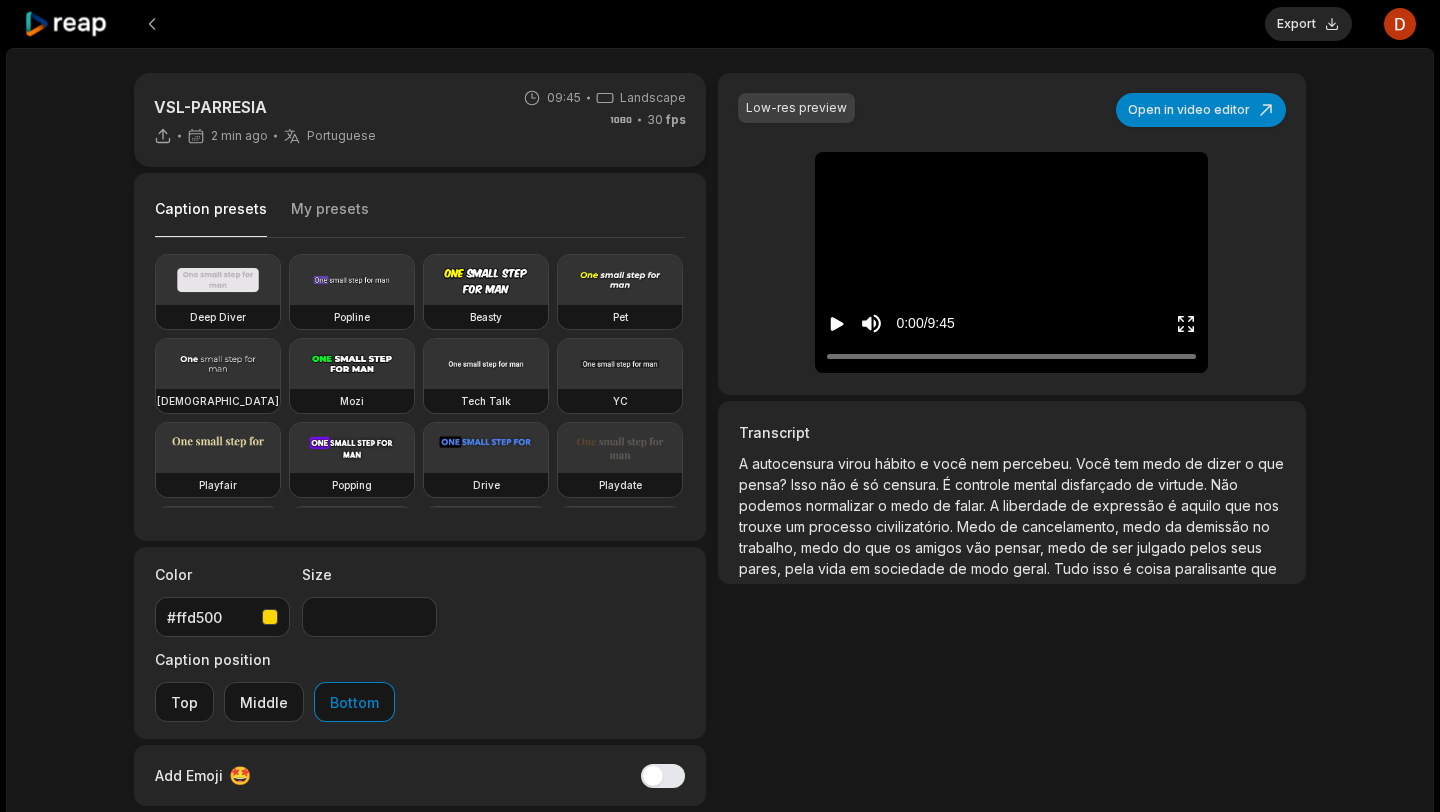 scroll, scrollTop: 0, scrollLeft: 0, axis: both 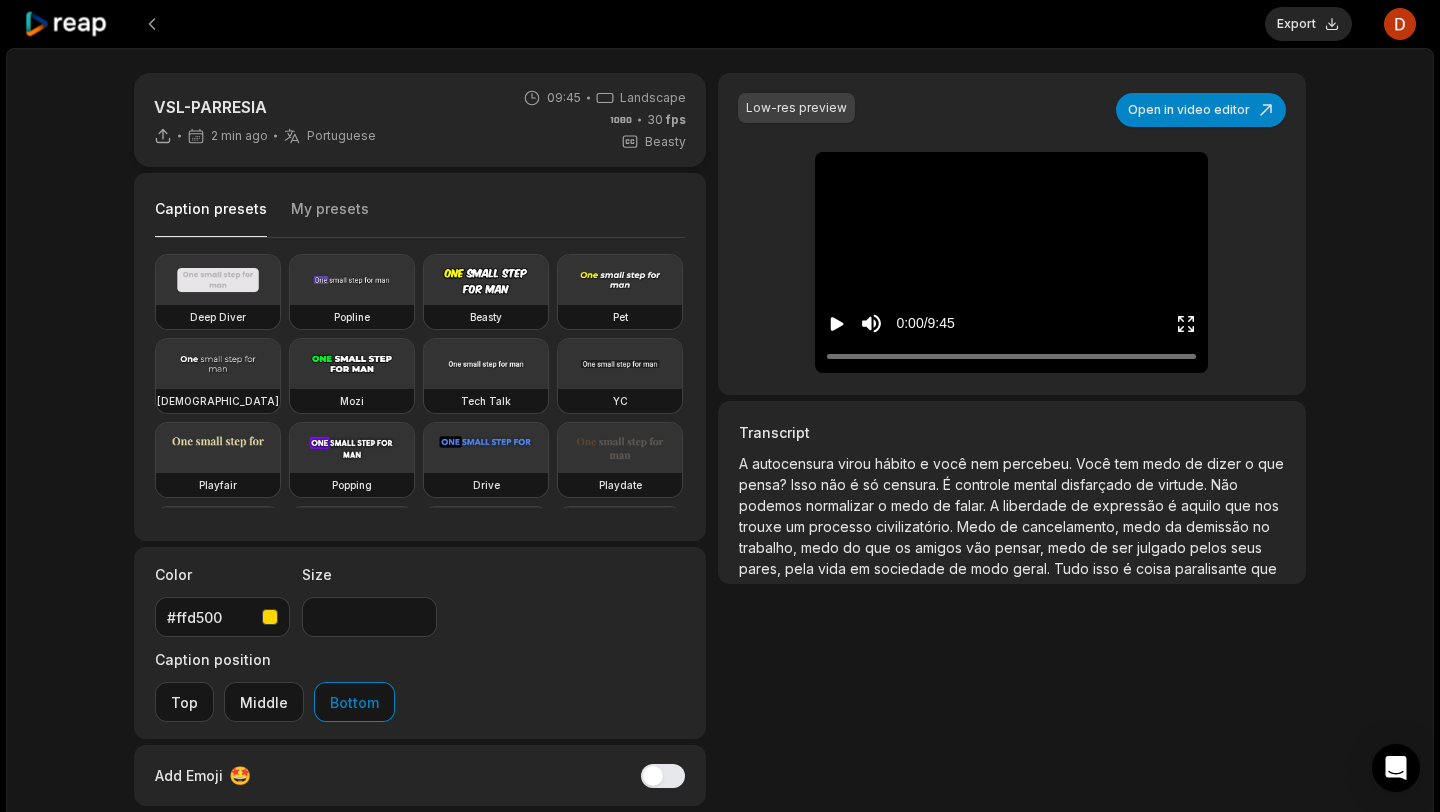 click 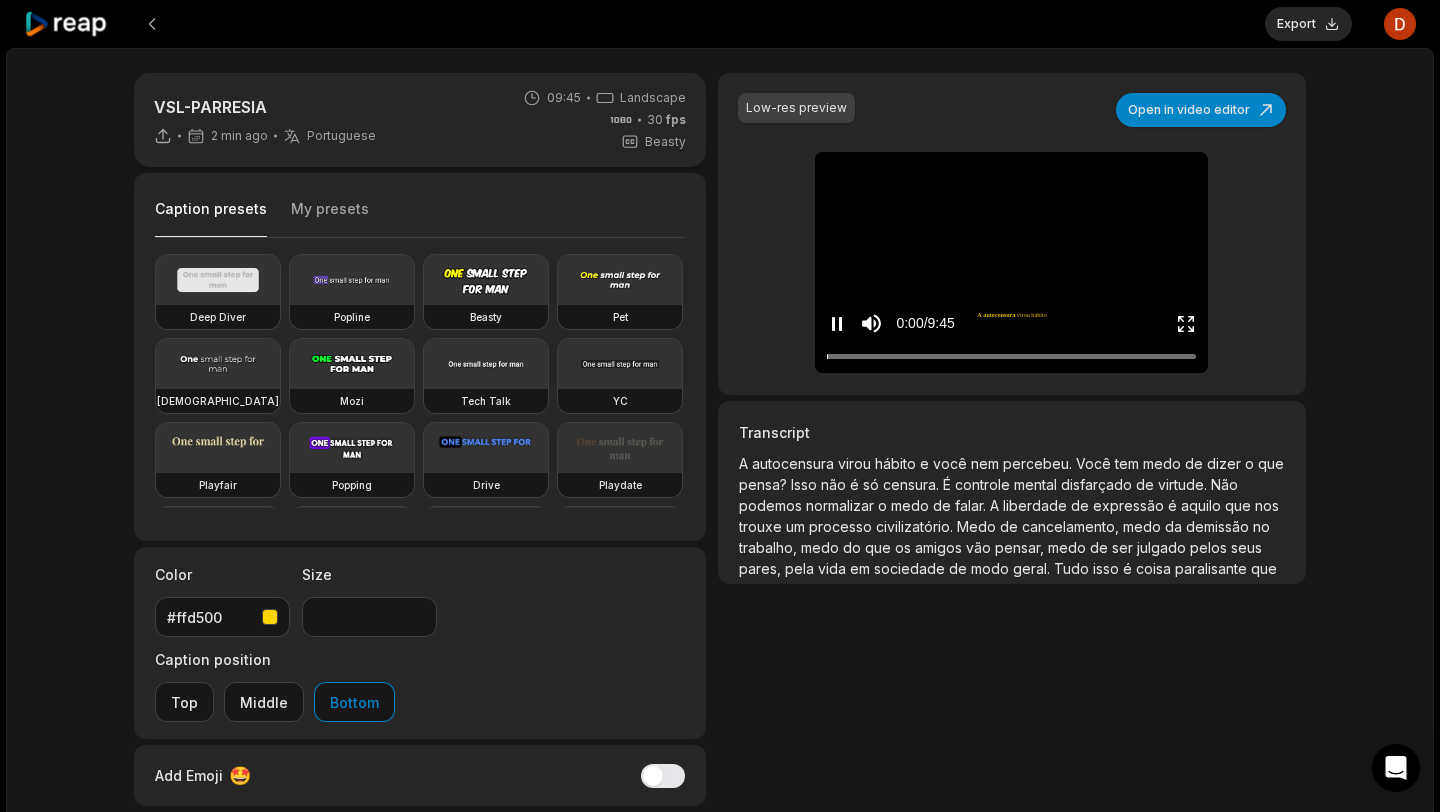 click 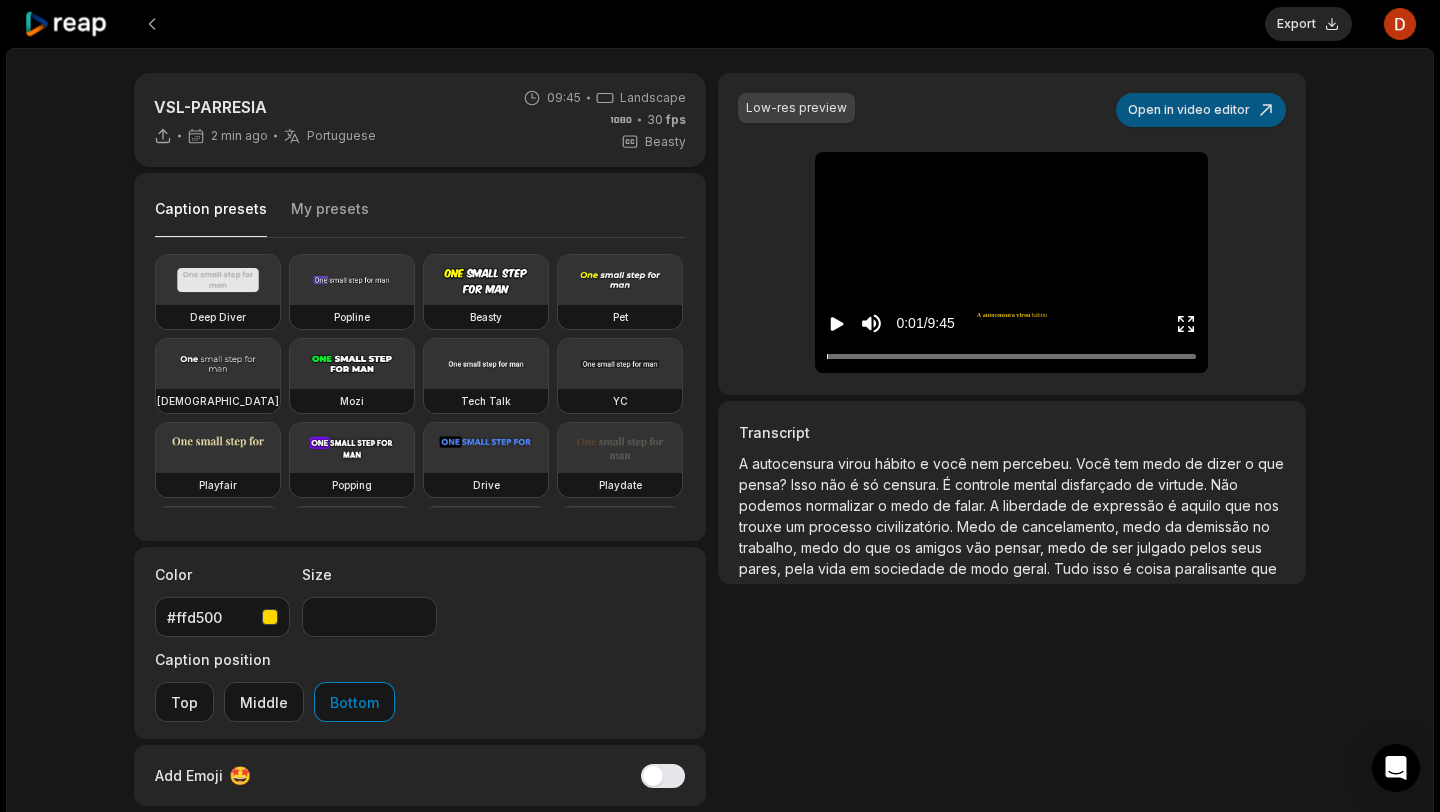 click on "Open in video editor" at bounding box center (1201, 110) 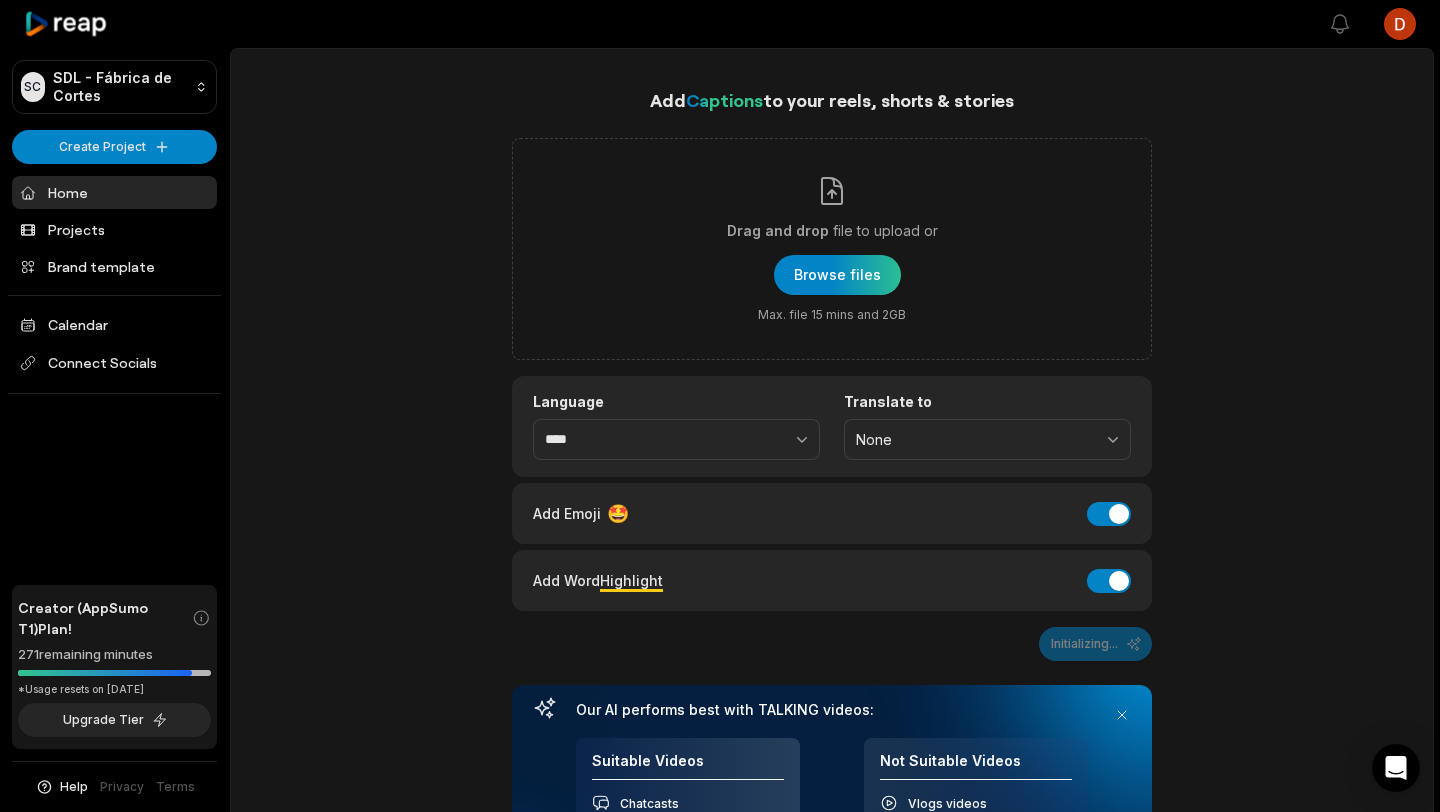 scroll, scrollTop: 0, scrollLeft: 0, axis: both 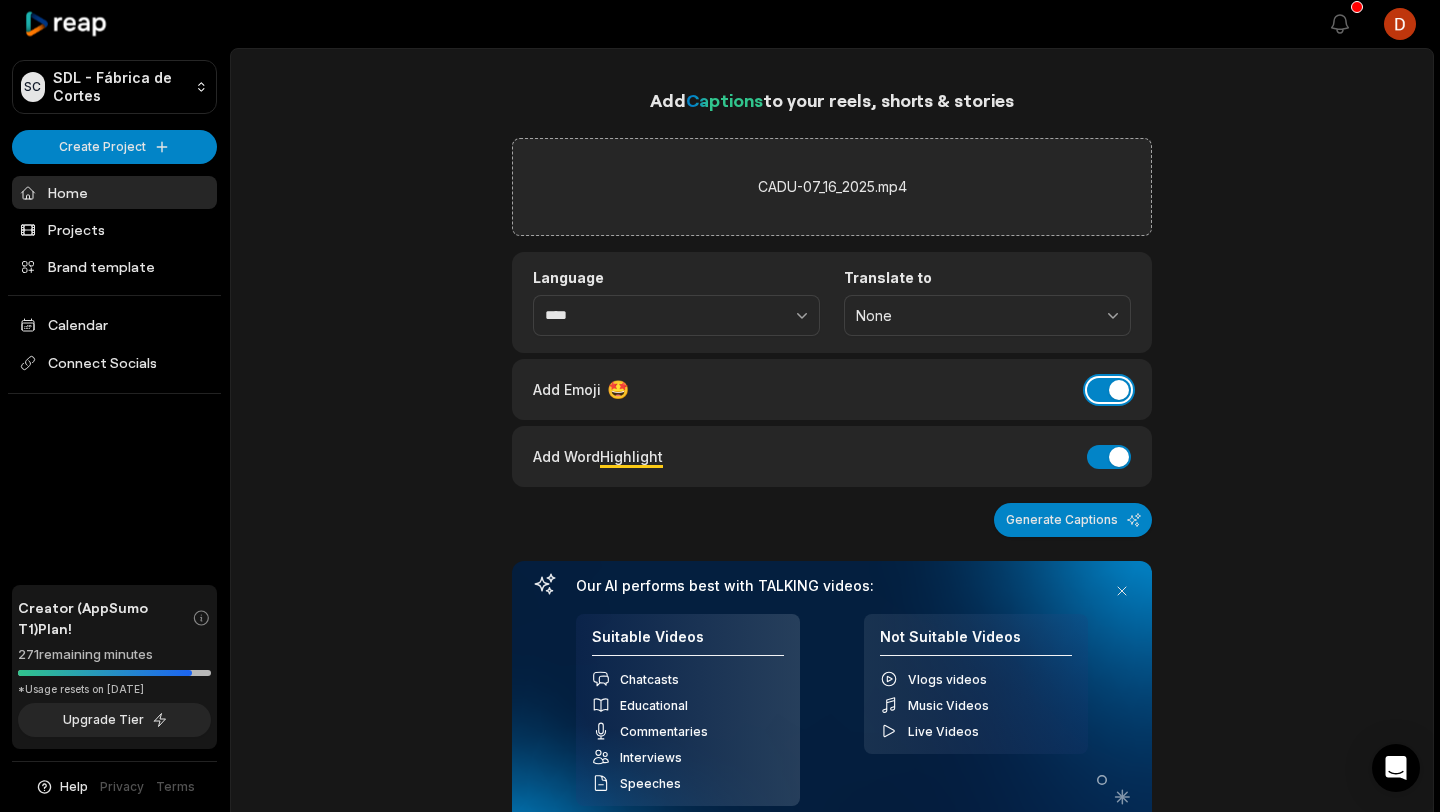 click on "Add Emoji" at bounding box center [1109, 390] 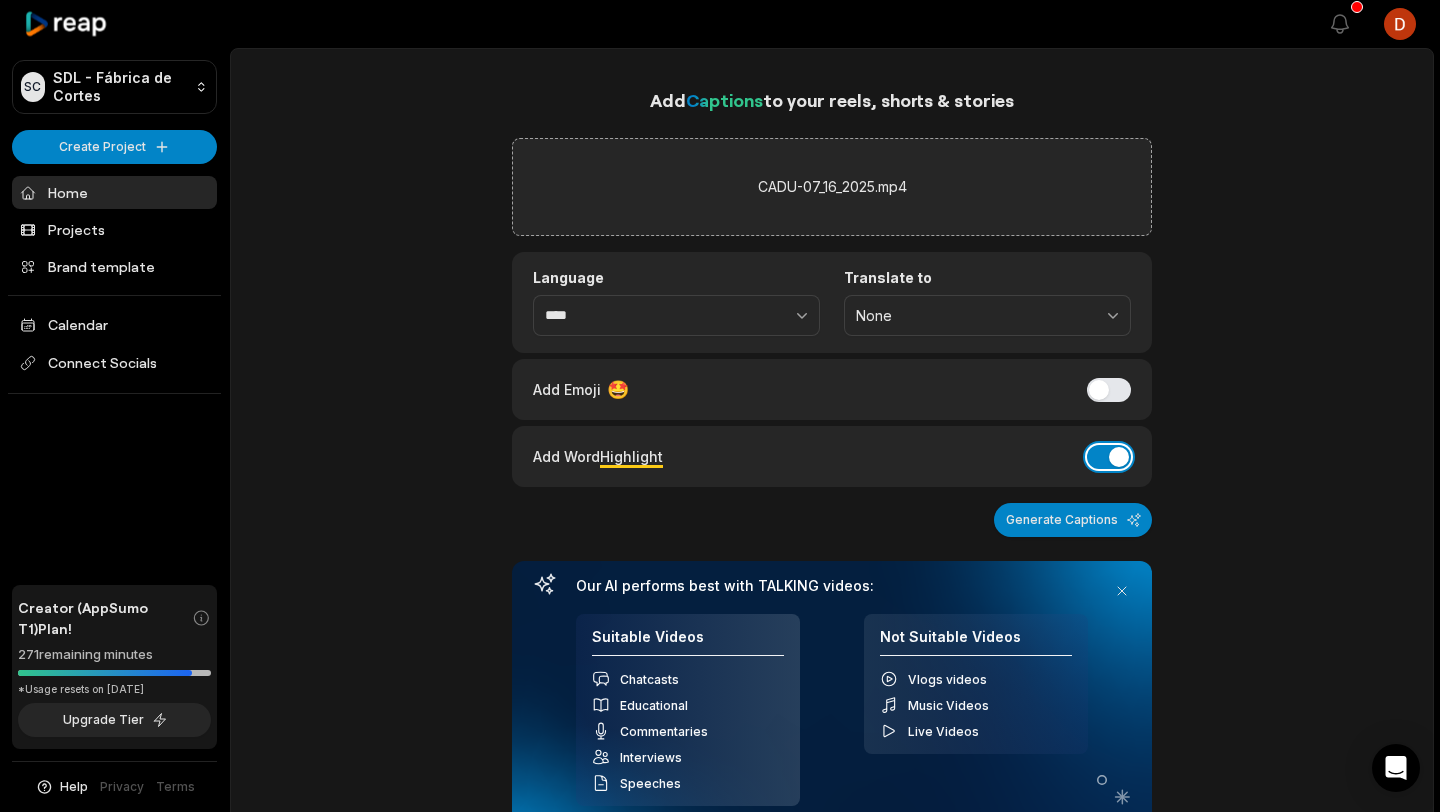 click on "Add Word Highlight" at bounding box center (1109, 457) 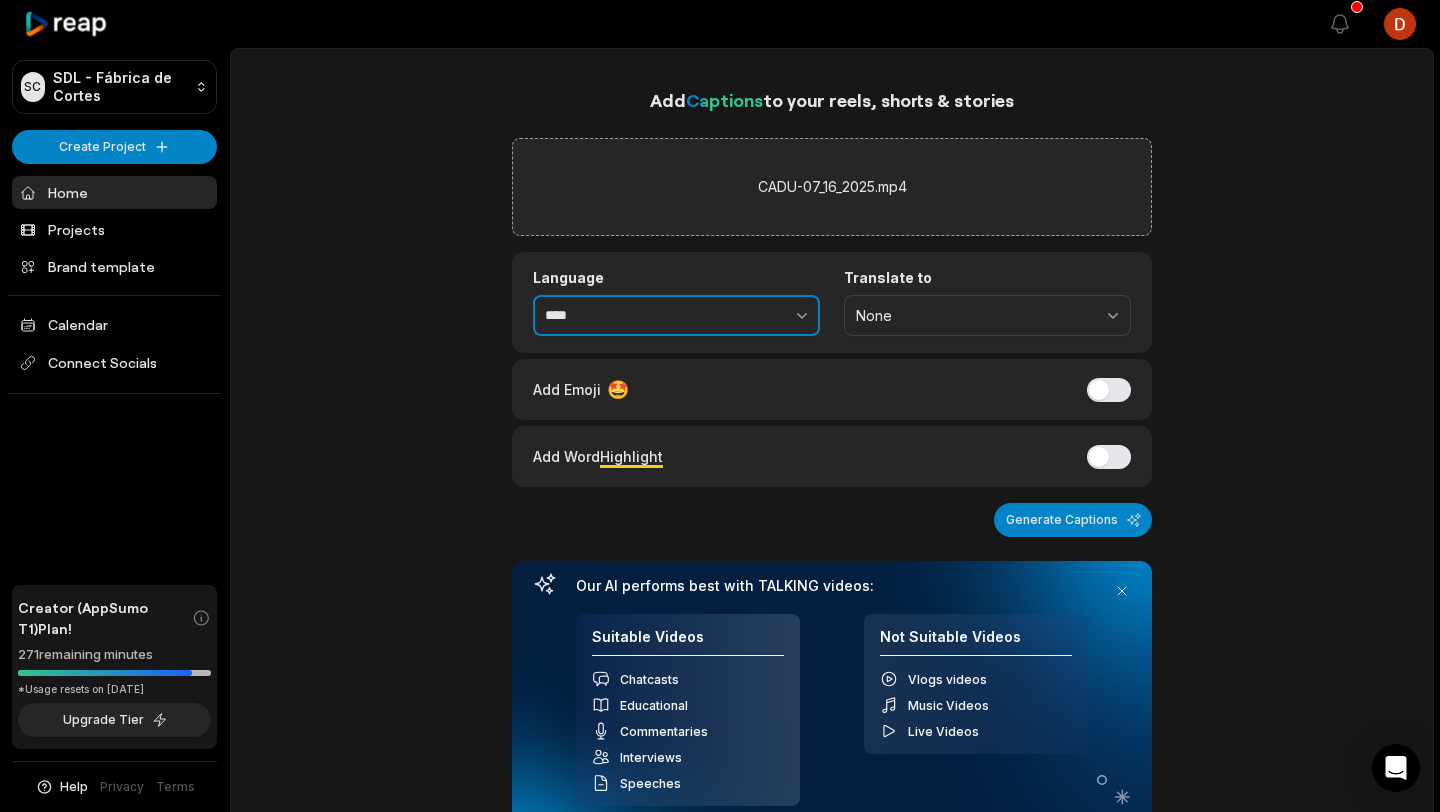 click on "****" at bounding box center (676, 316) 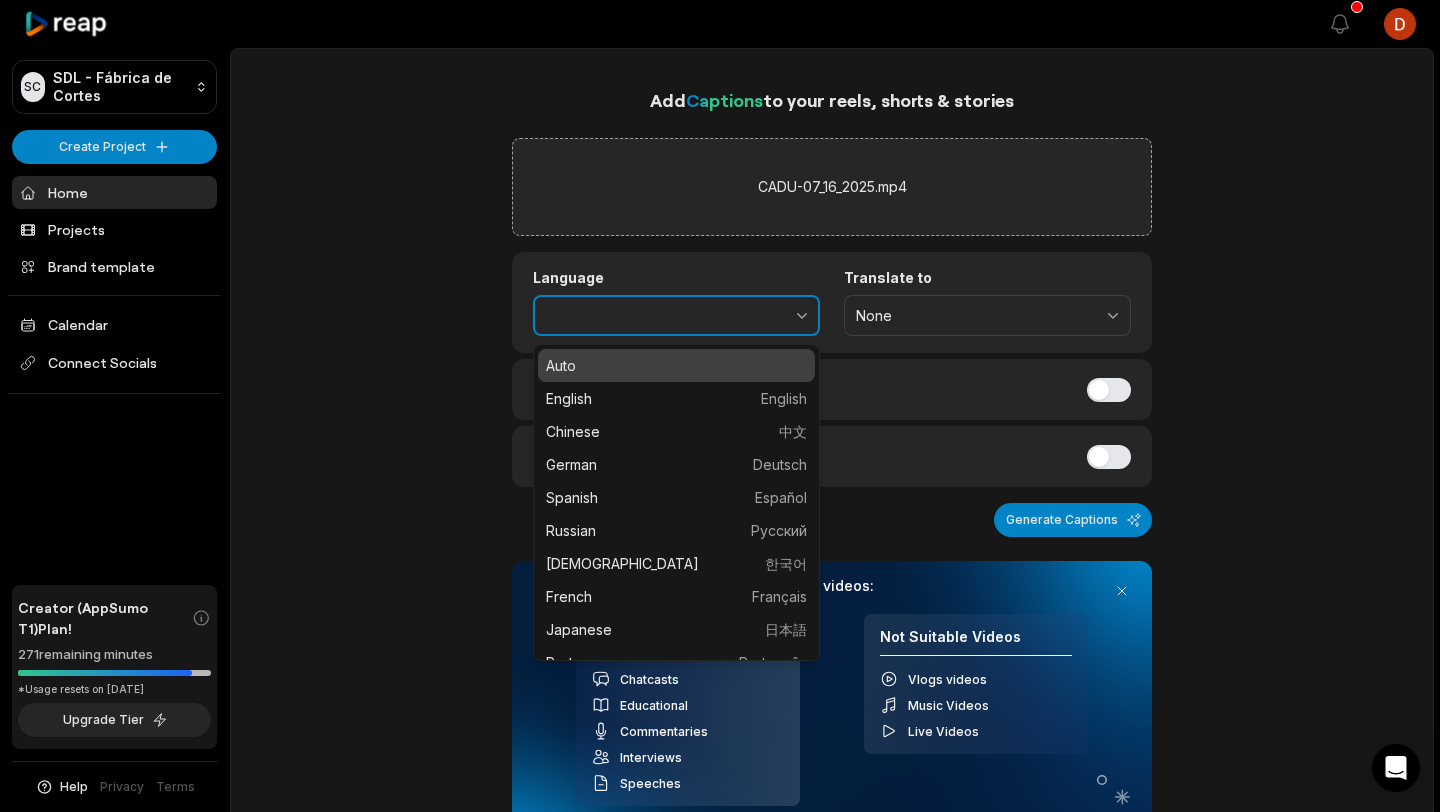 click at bounding box center [758, 316] 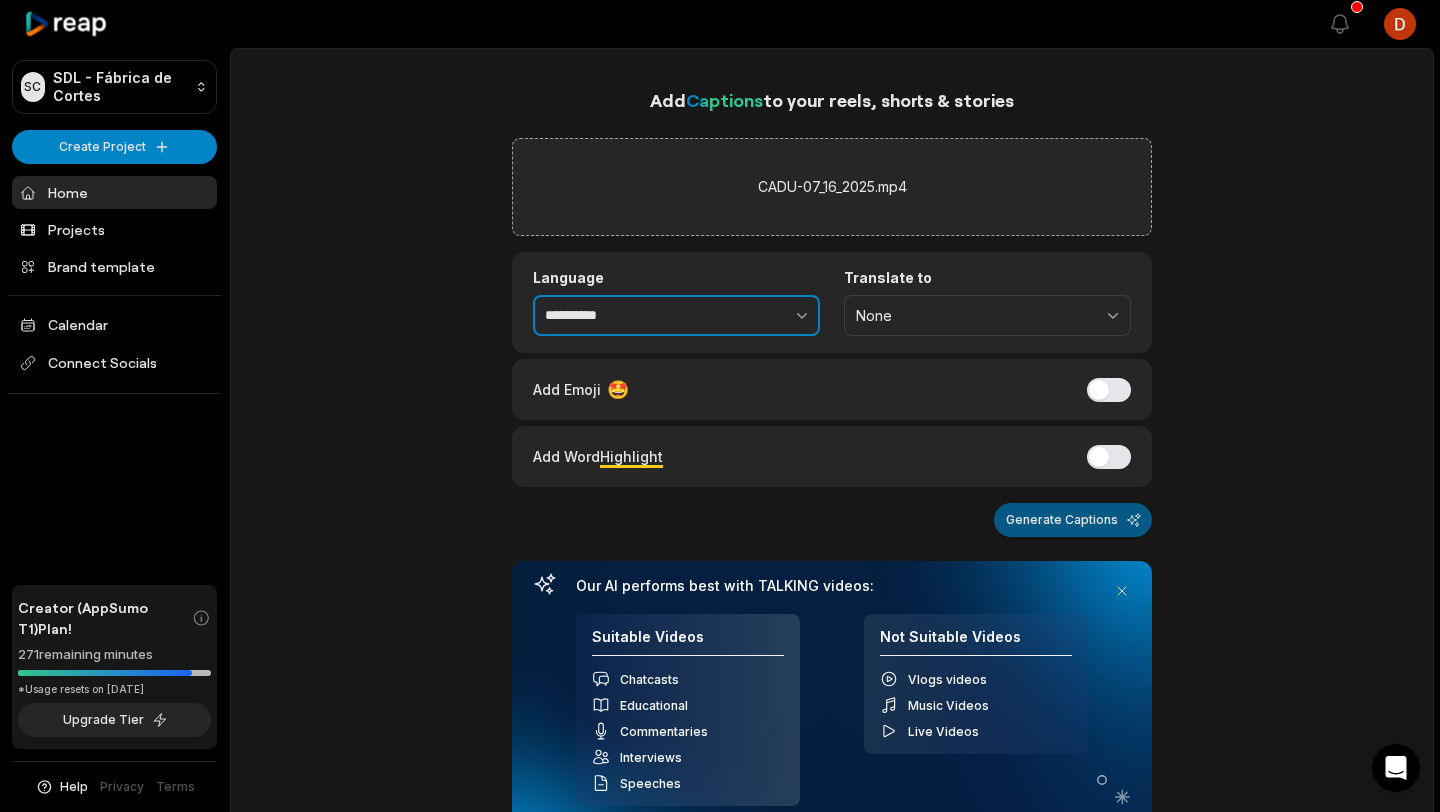 type on "**********" 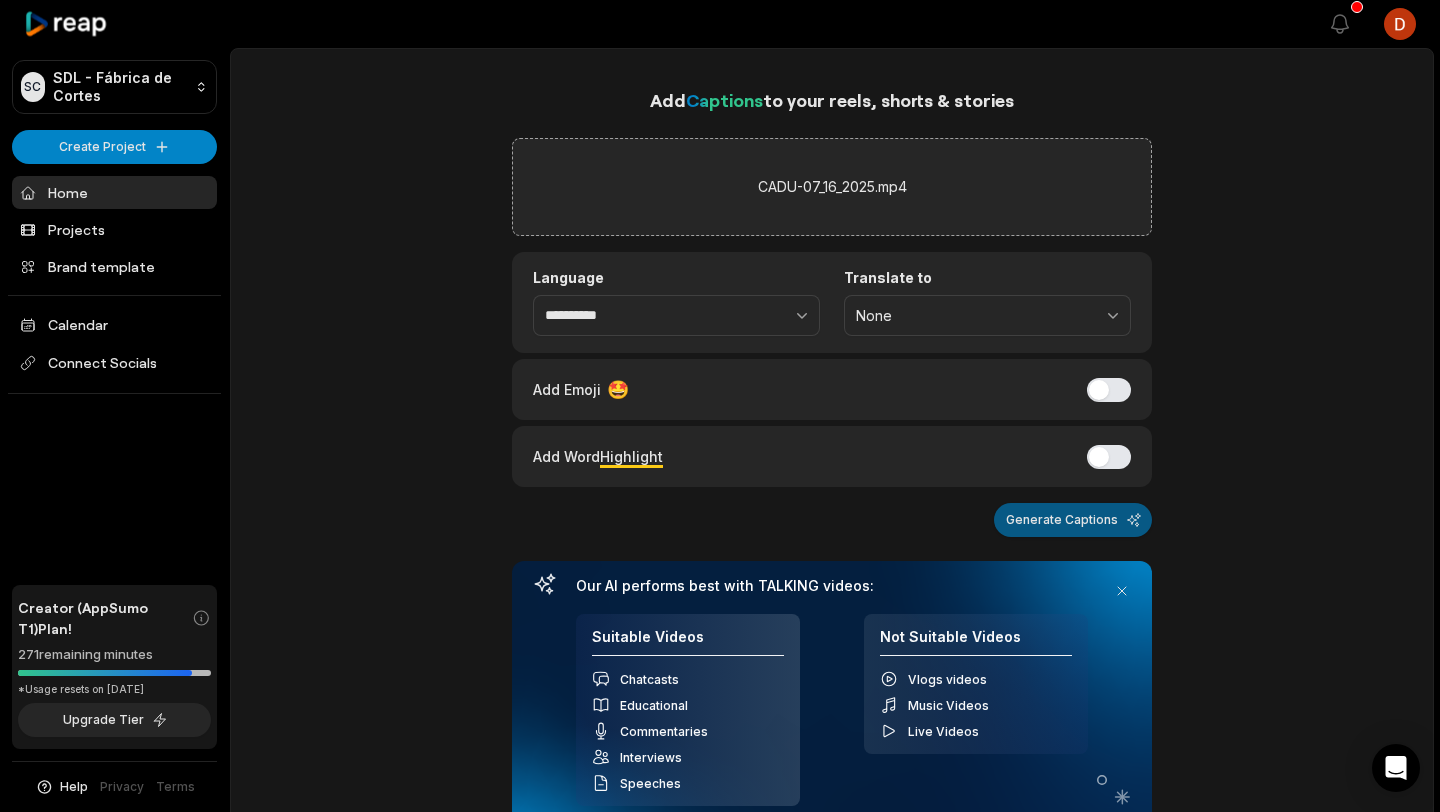 click on "Generate Captions" at bounding box center (1073, 520) 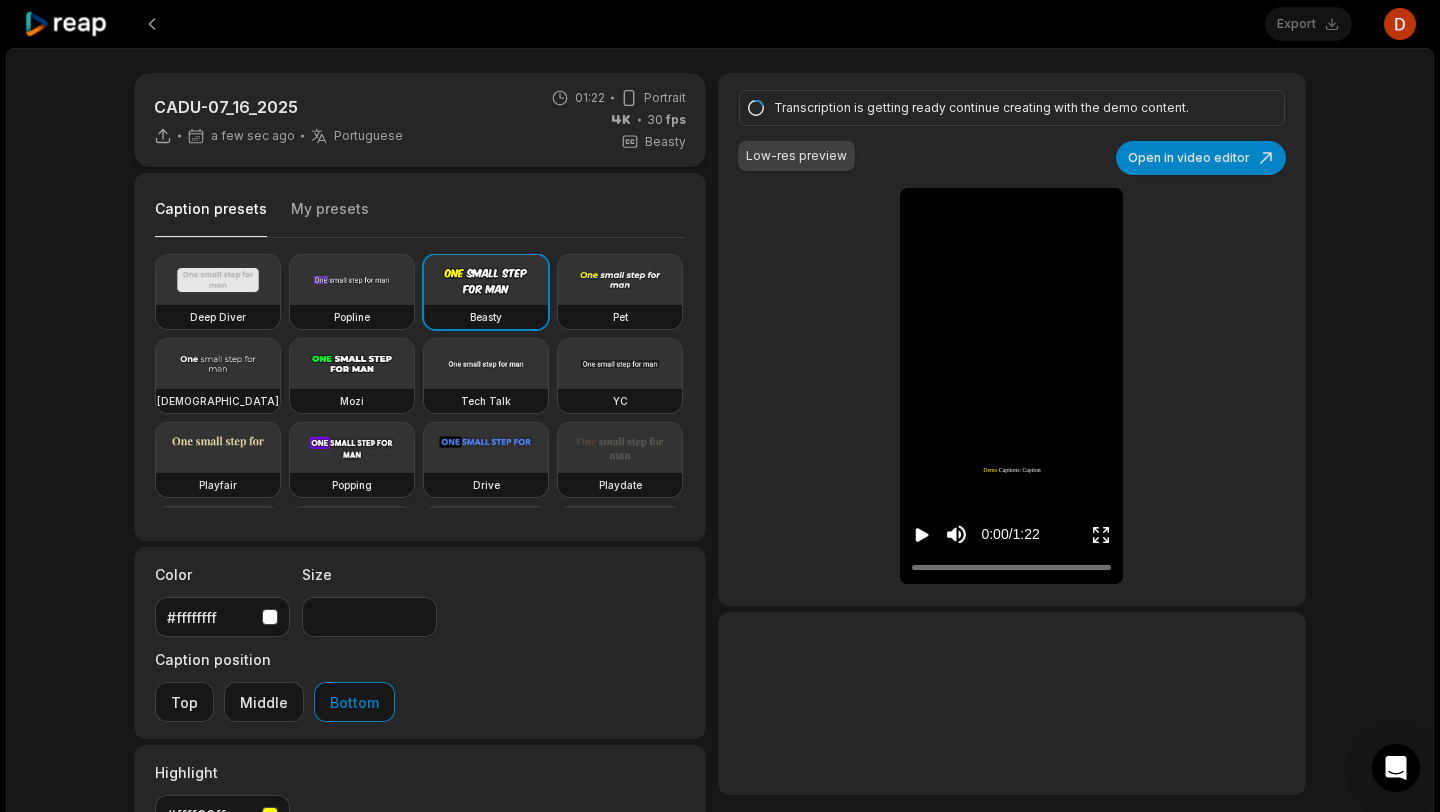 click at bounding box center [352, 448] 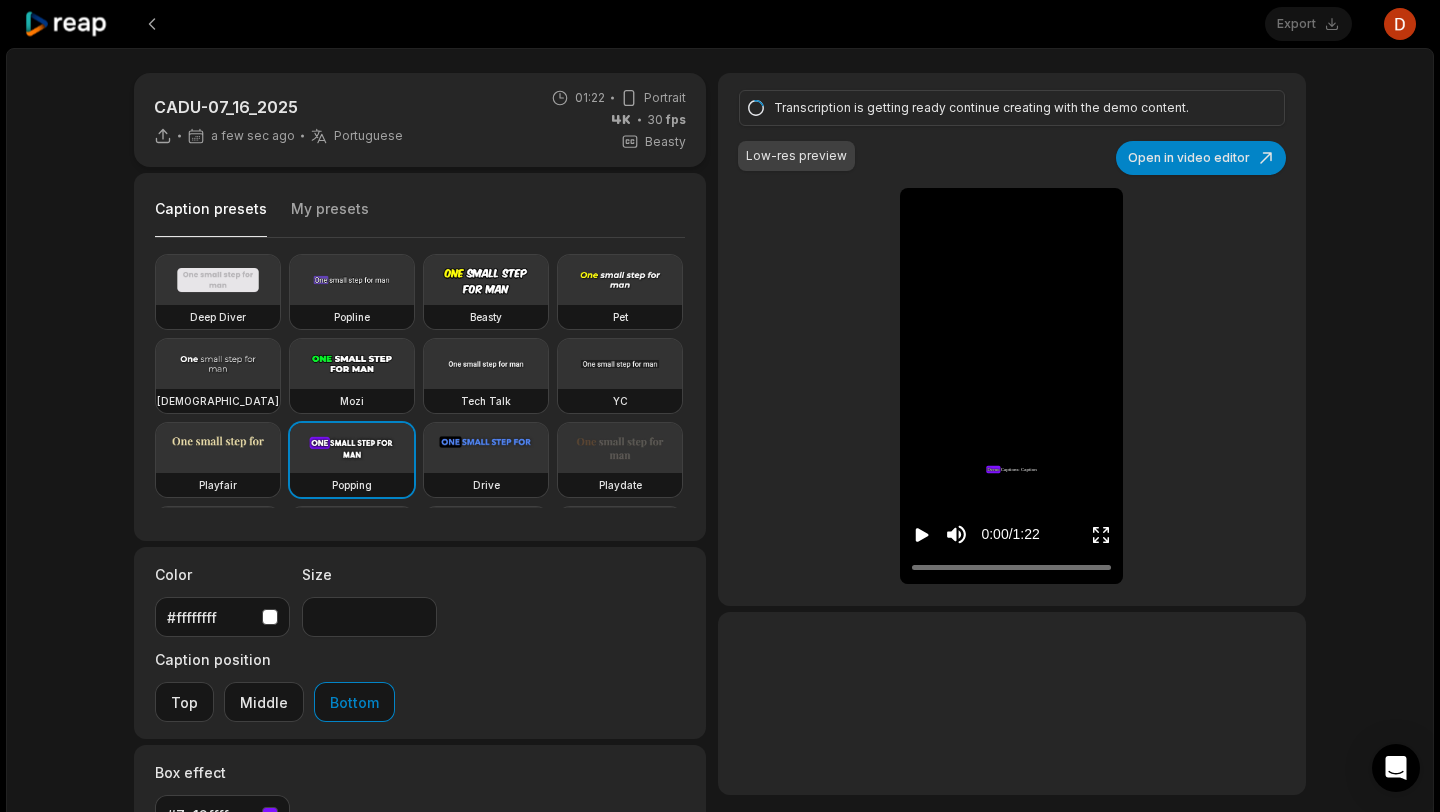 click 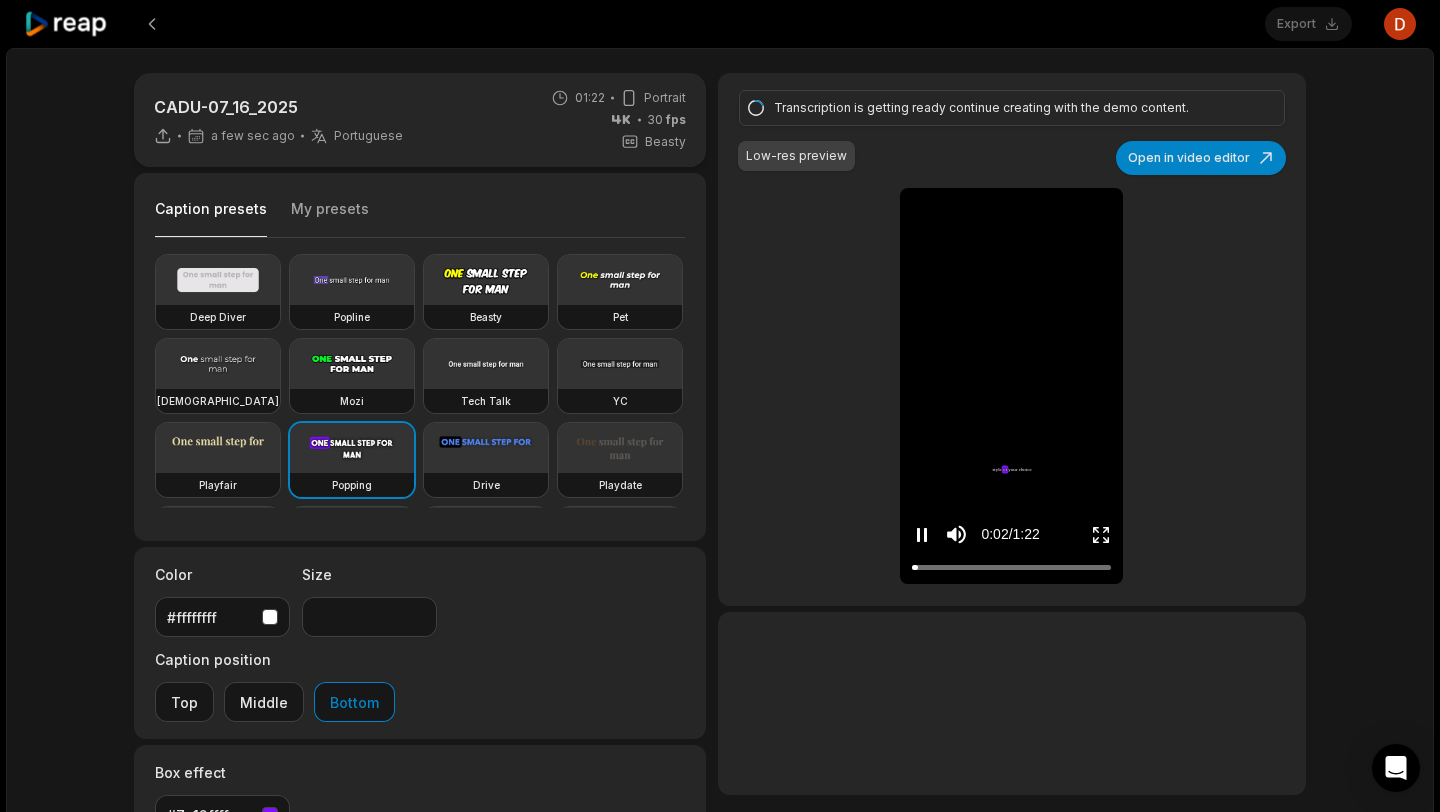 click 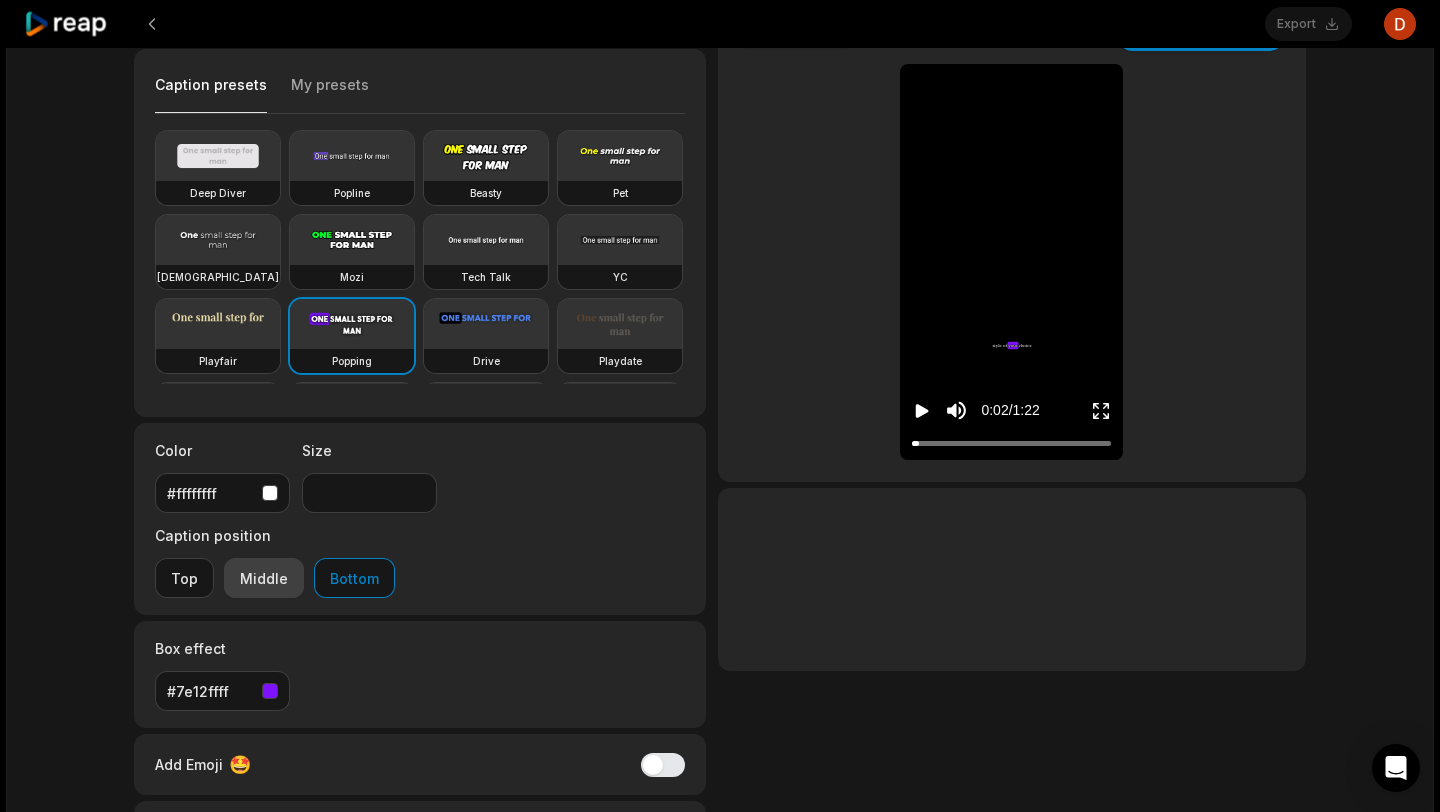 scroll, scrollTop: 244, scrollLeft: 0, axis: vertical 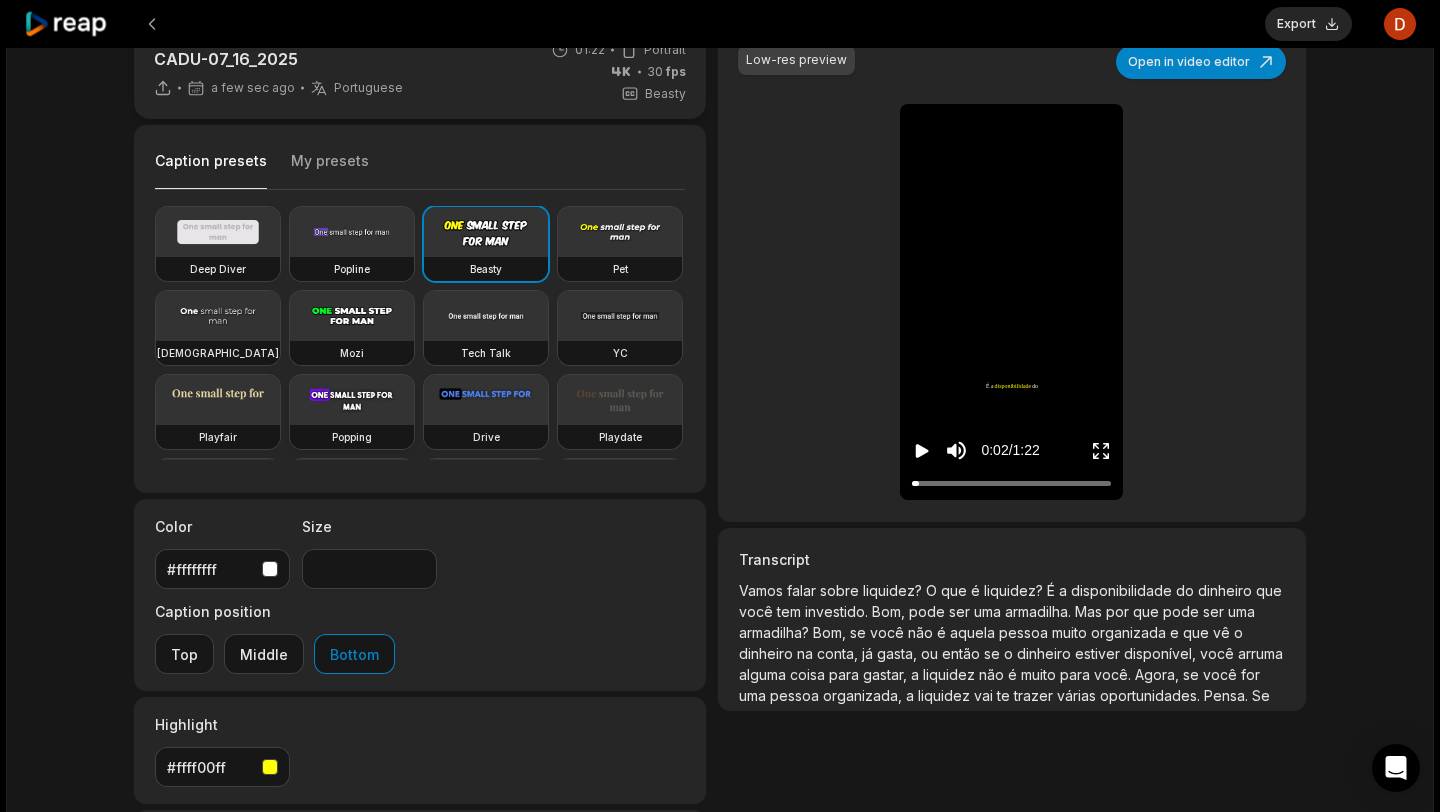 click at bounding box center (352, 400) 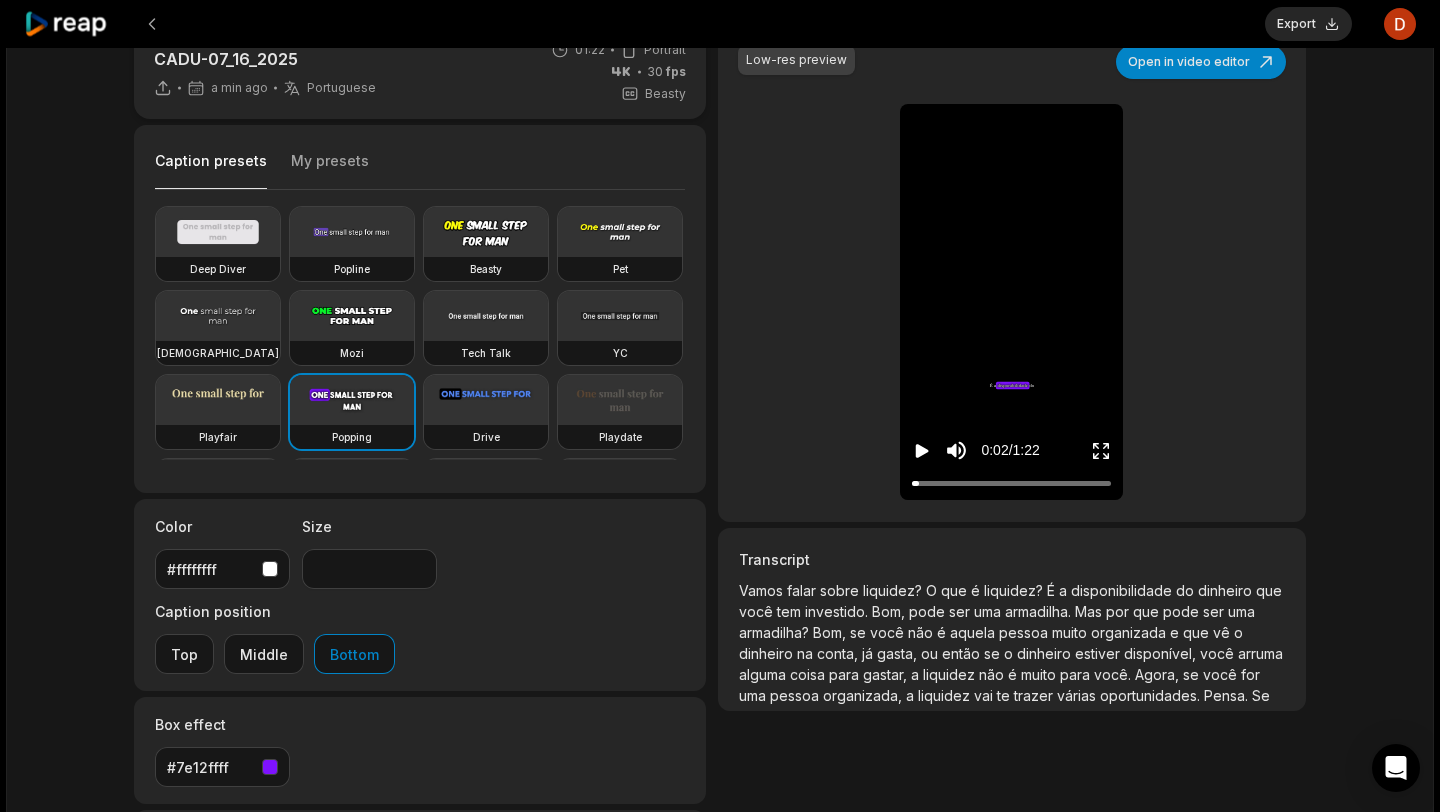 click on "#7e12ffff" at bounding box center [222, 767] 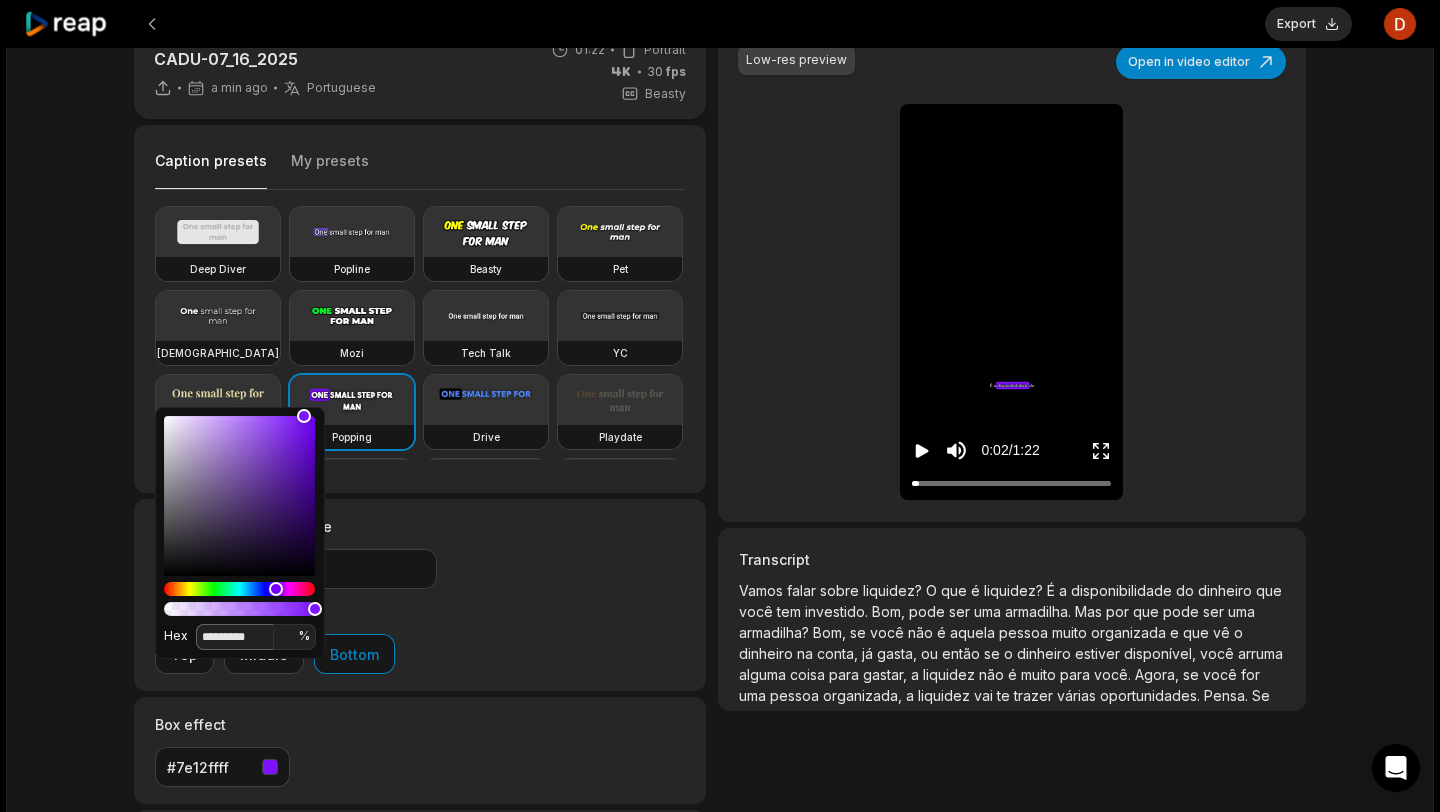 click on "*********" at bounding box center [235, 637] 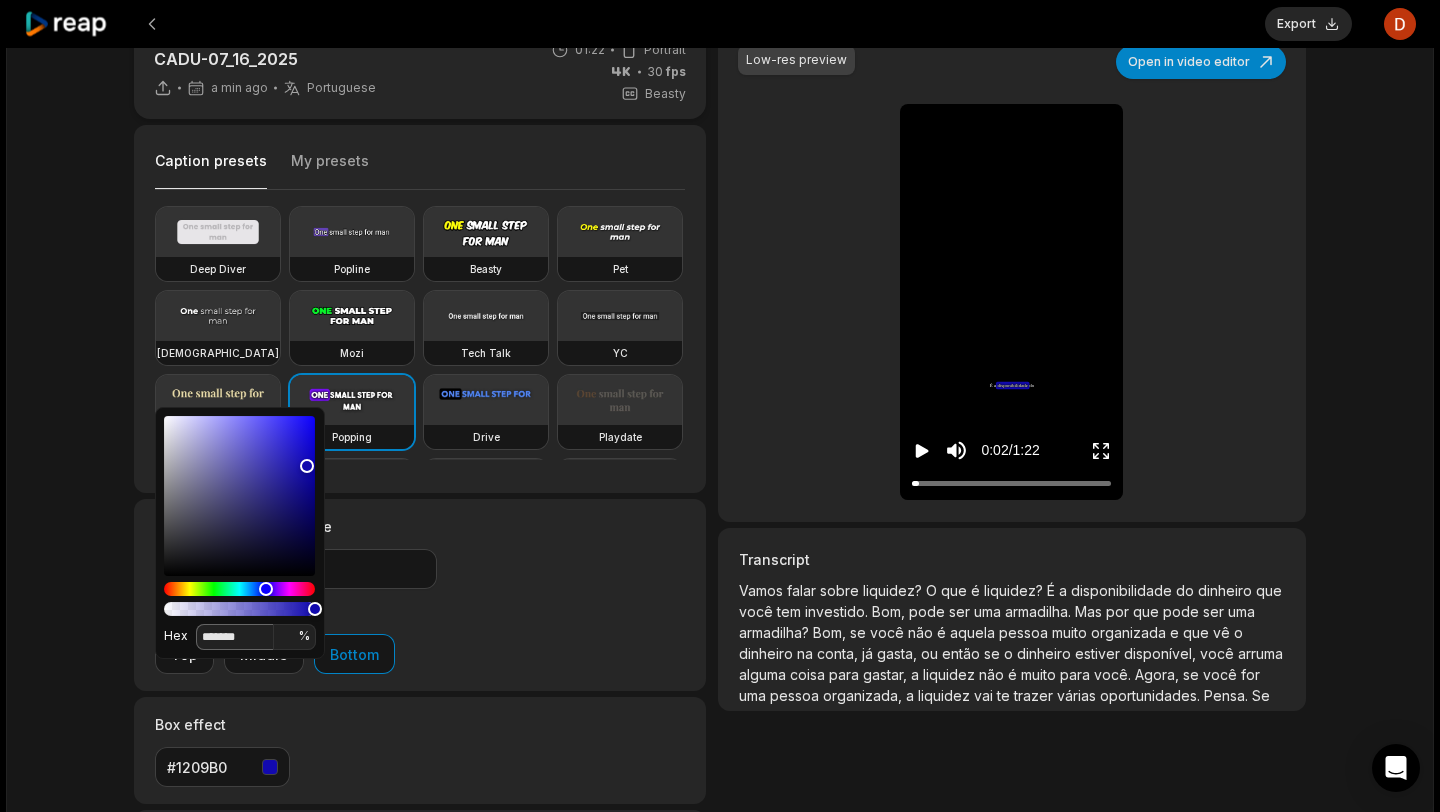 type on "*******" 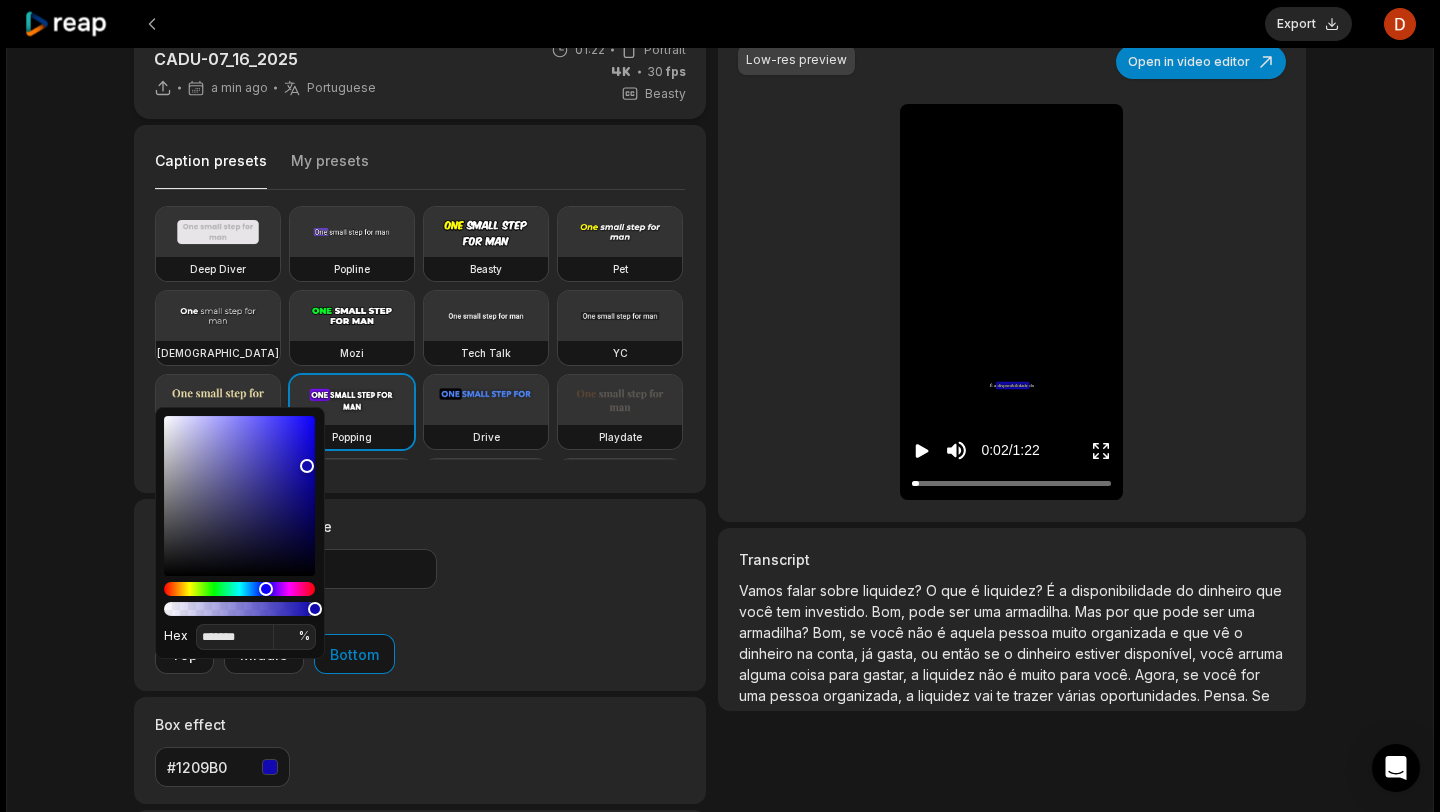 click on "Box effect #1209B0" at bounding box center (420, 750) 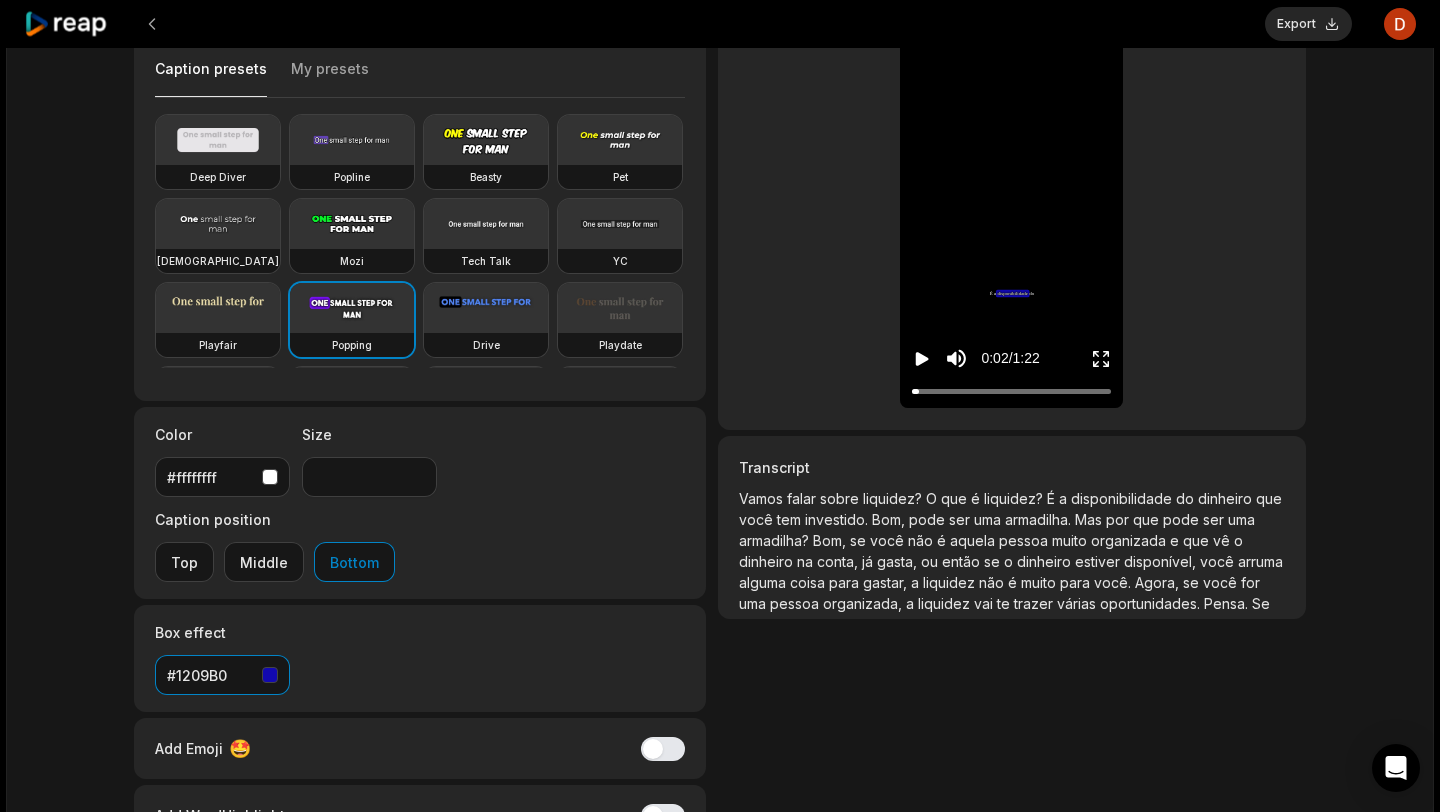 scroll, scrollTop: 153, scrollLeft: 0, axis: vertical 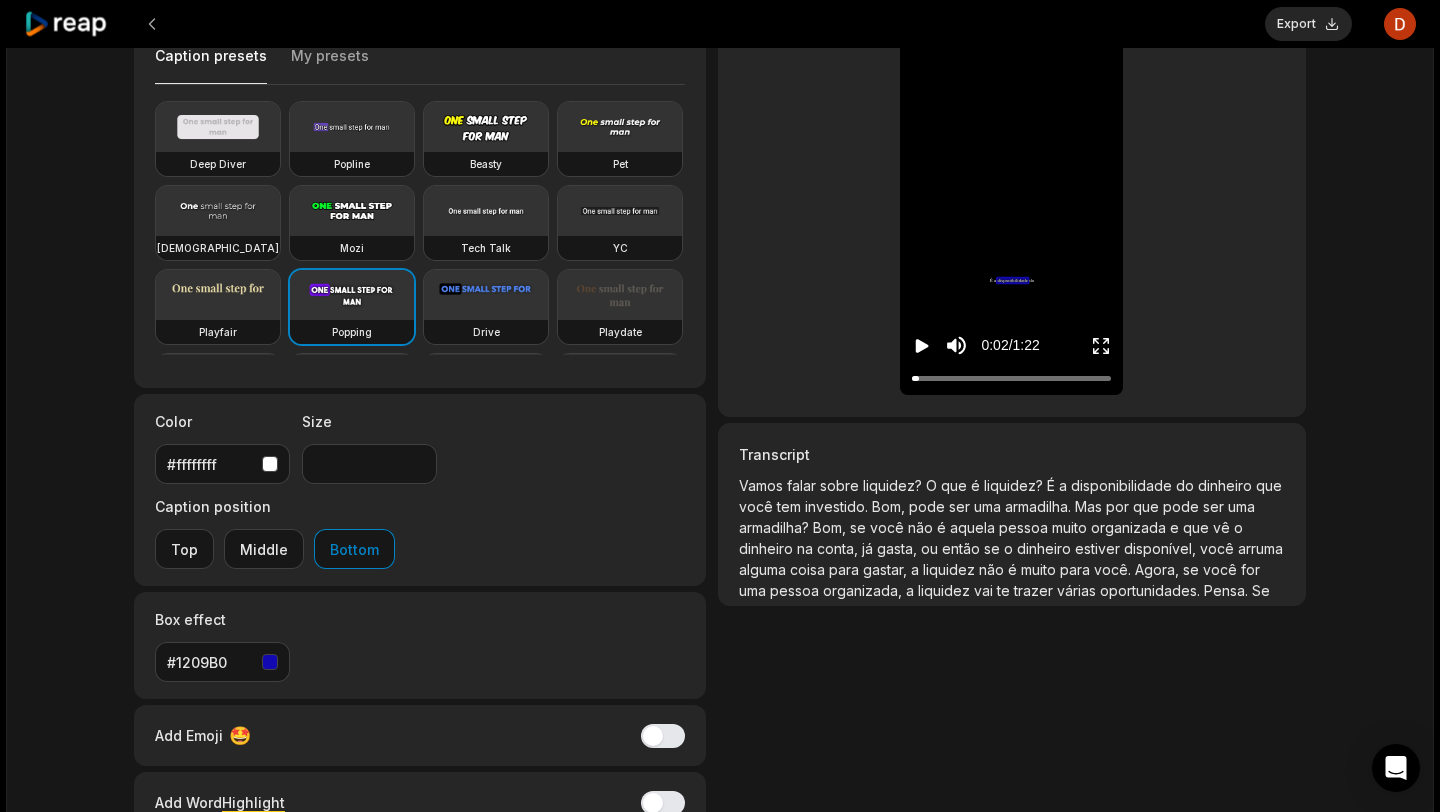 click on "Save draft" at bounding box center [651, 862] 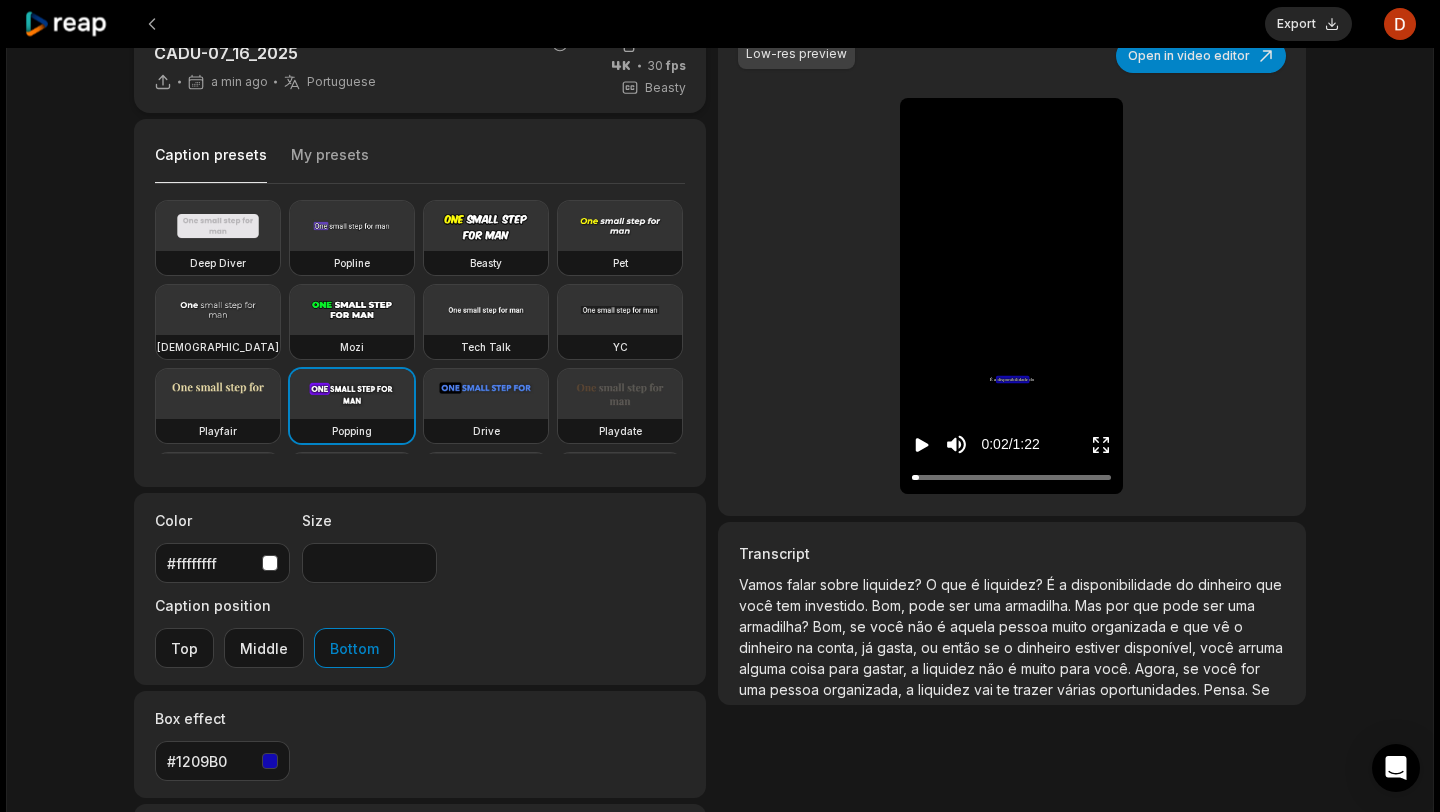 scroll, scrollTop: 0, scrollLeft: 0, axis: both 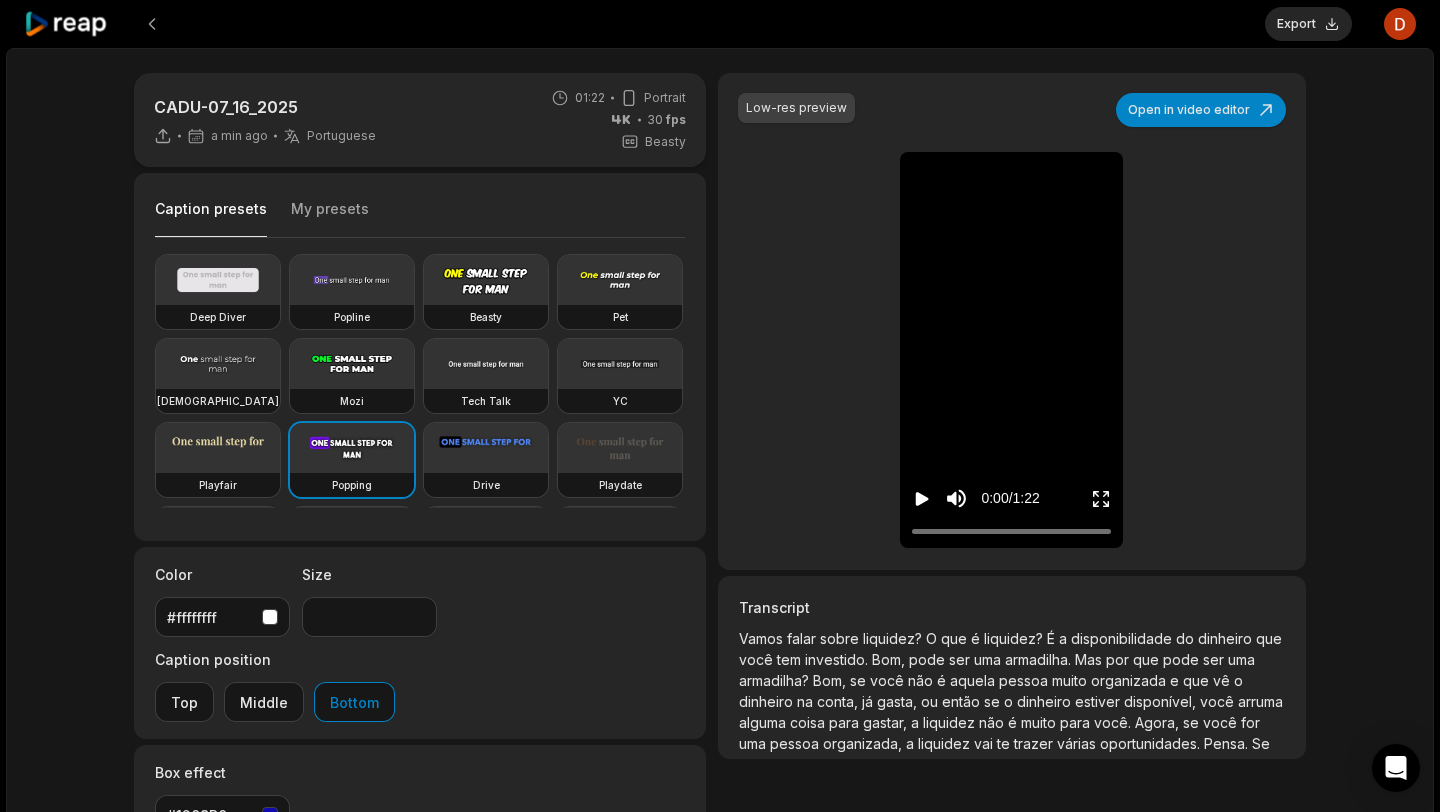 click 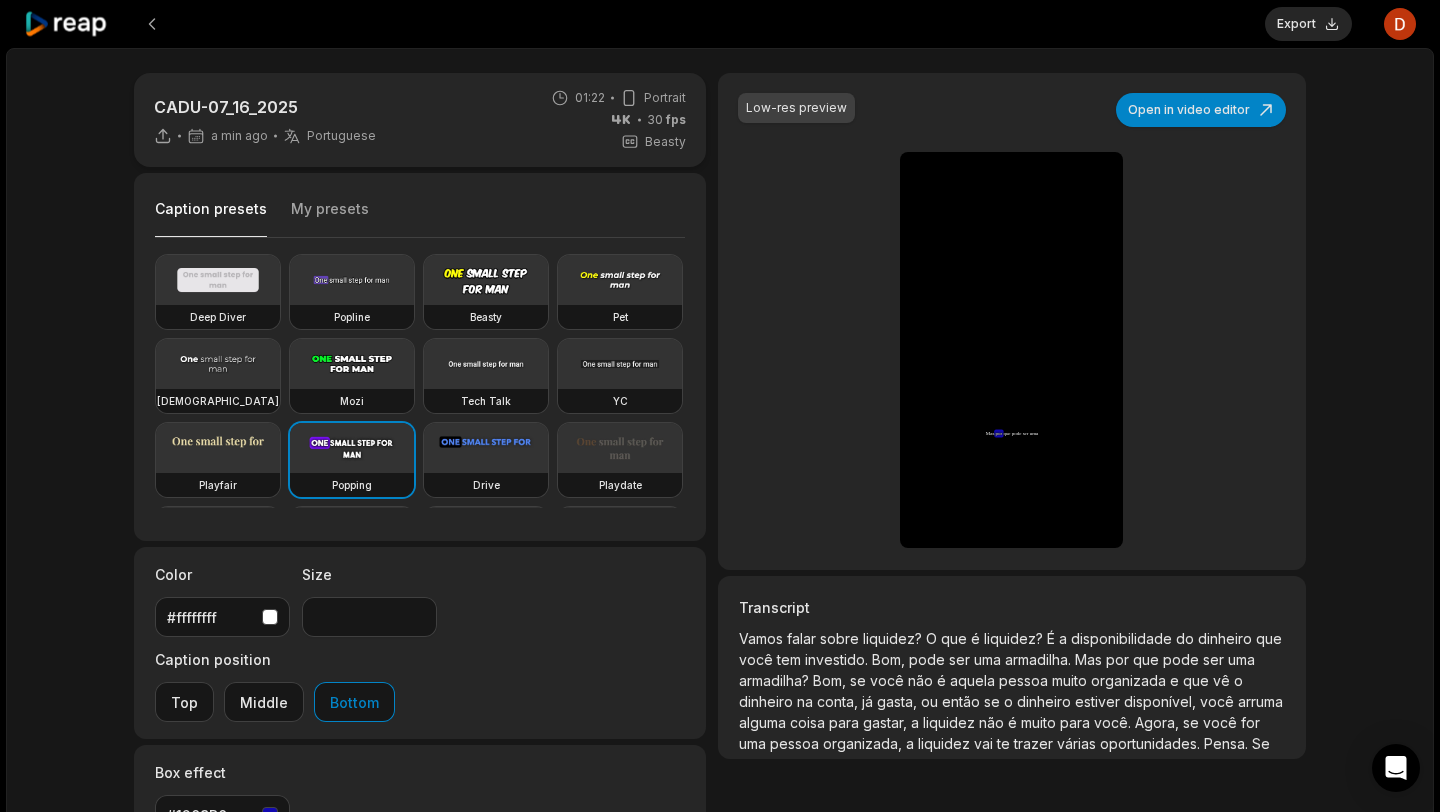 click on "#1209B0" at bounding box center [222, 815] 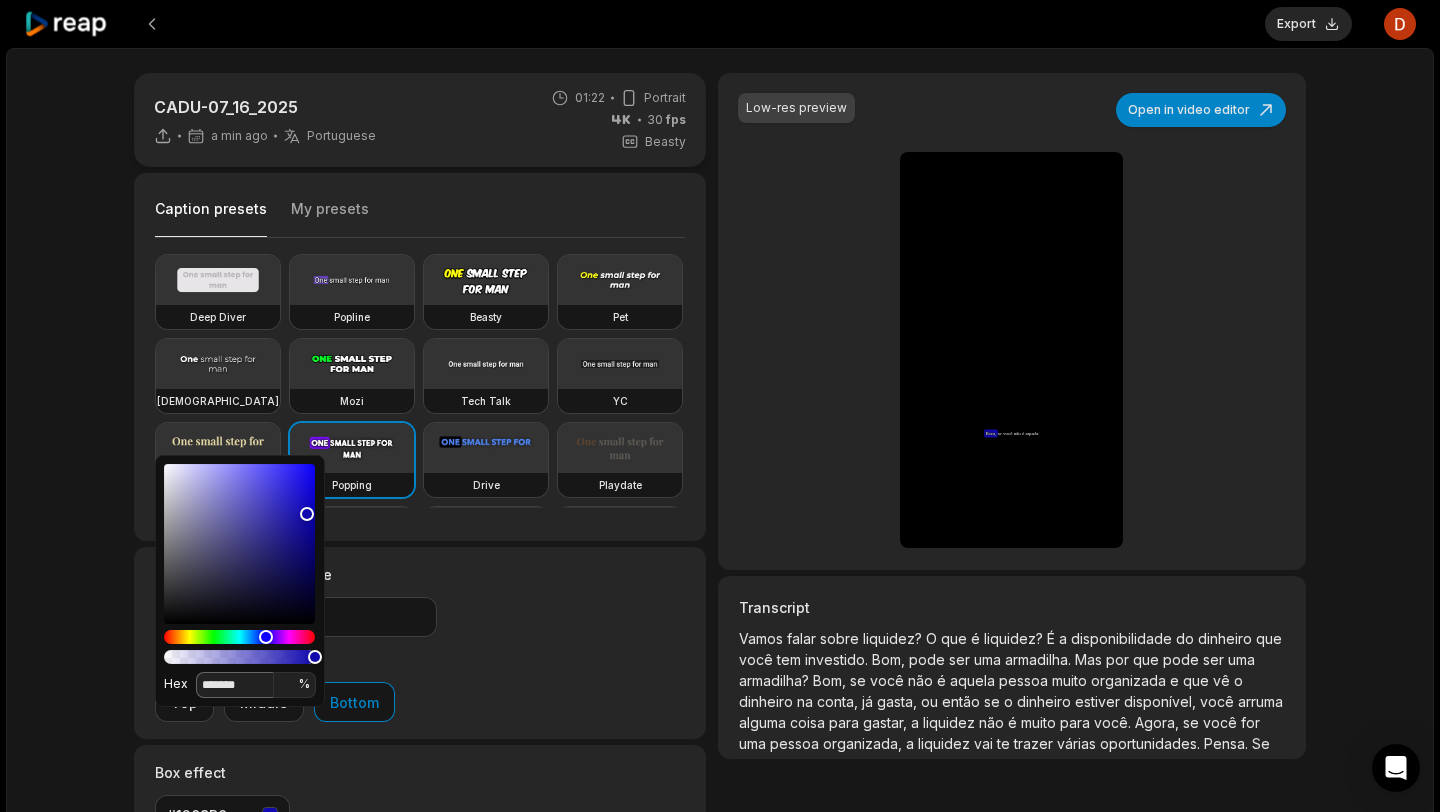 click on "*******" at bounding box center [235, 685] 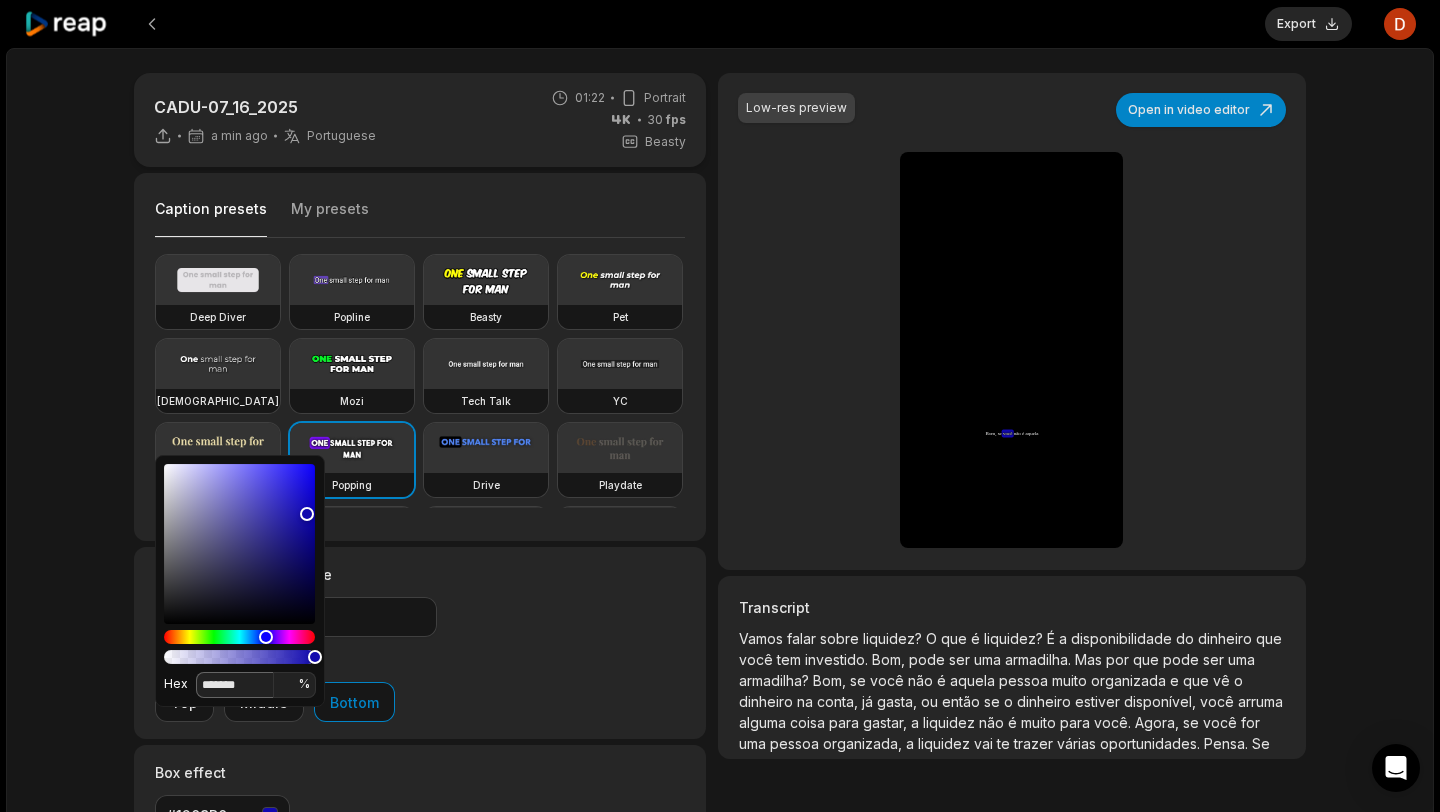 click on "*******" at bounding box center (235, 685) 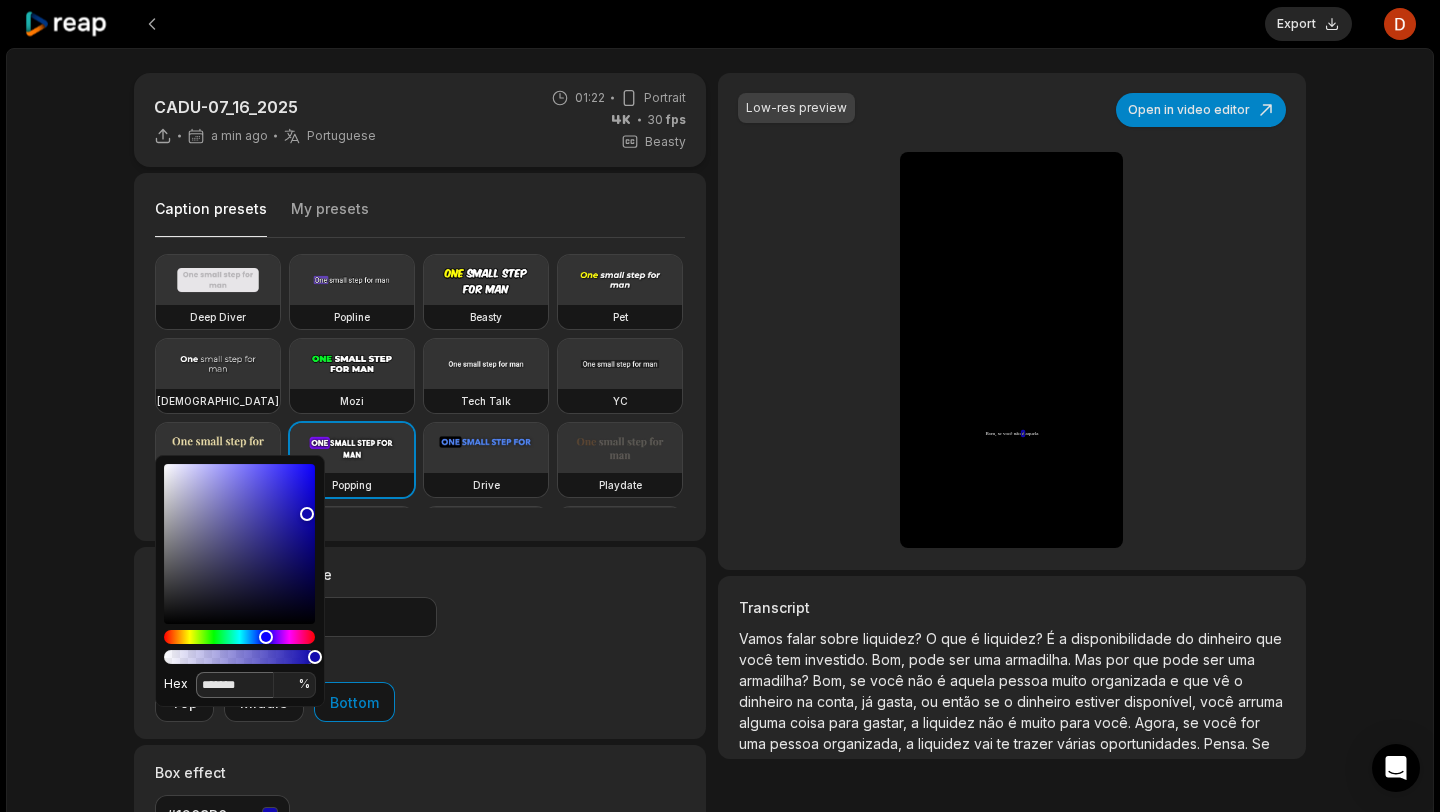 paste on "*" 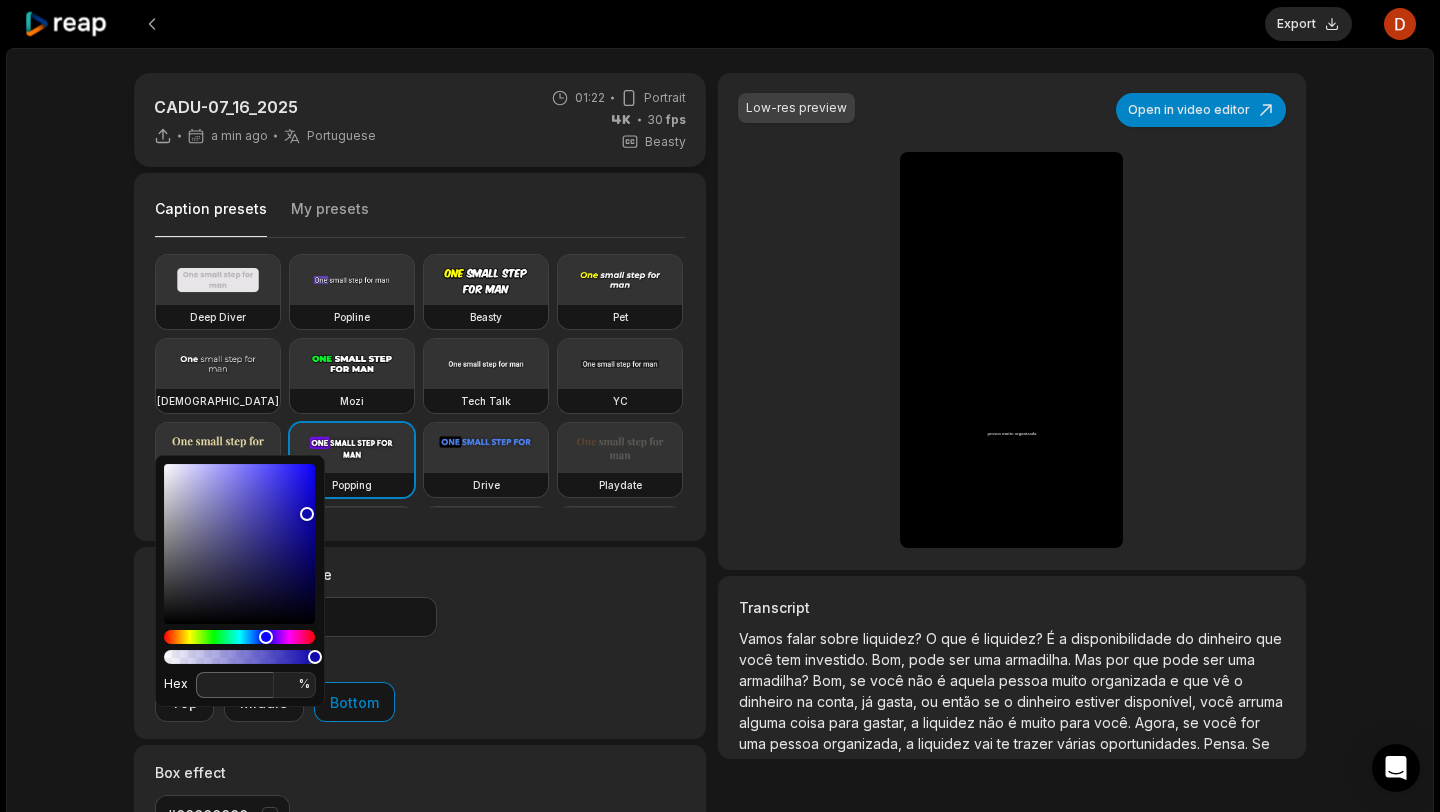 paste on "*******" 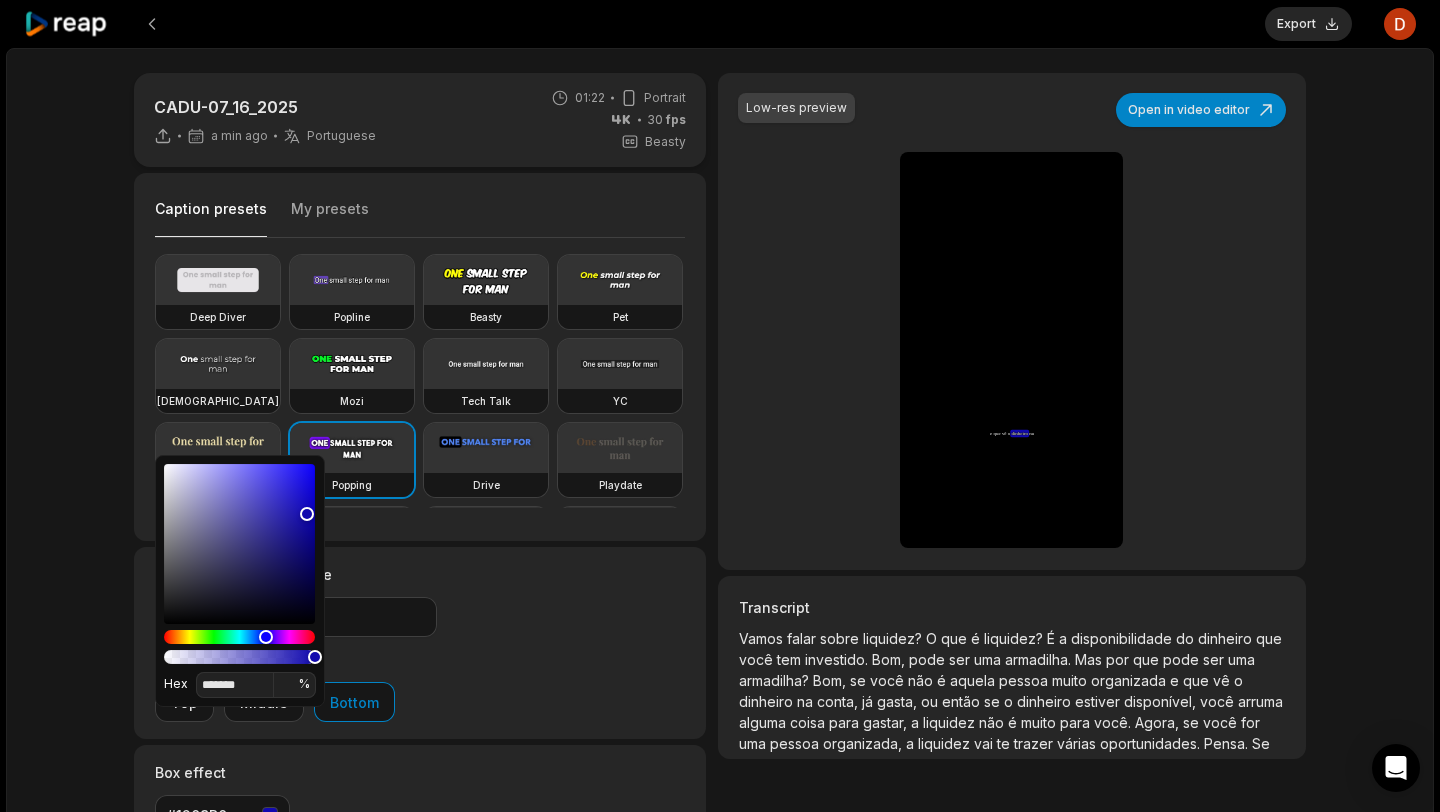click on "Box effect #1209B0" at bounding box center (420, 798) 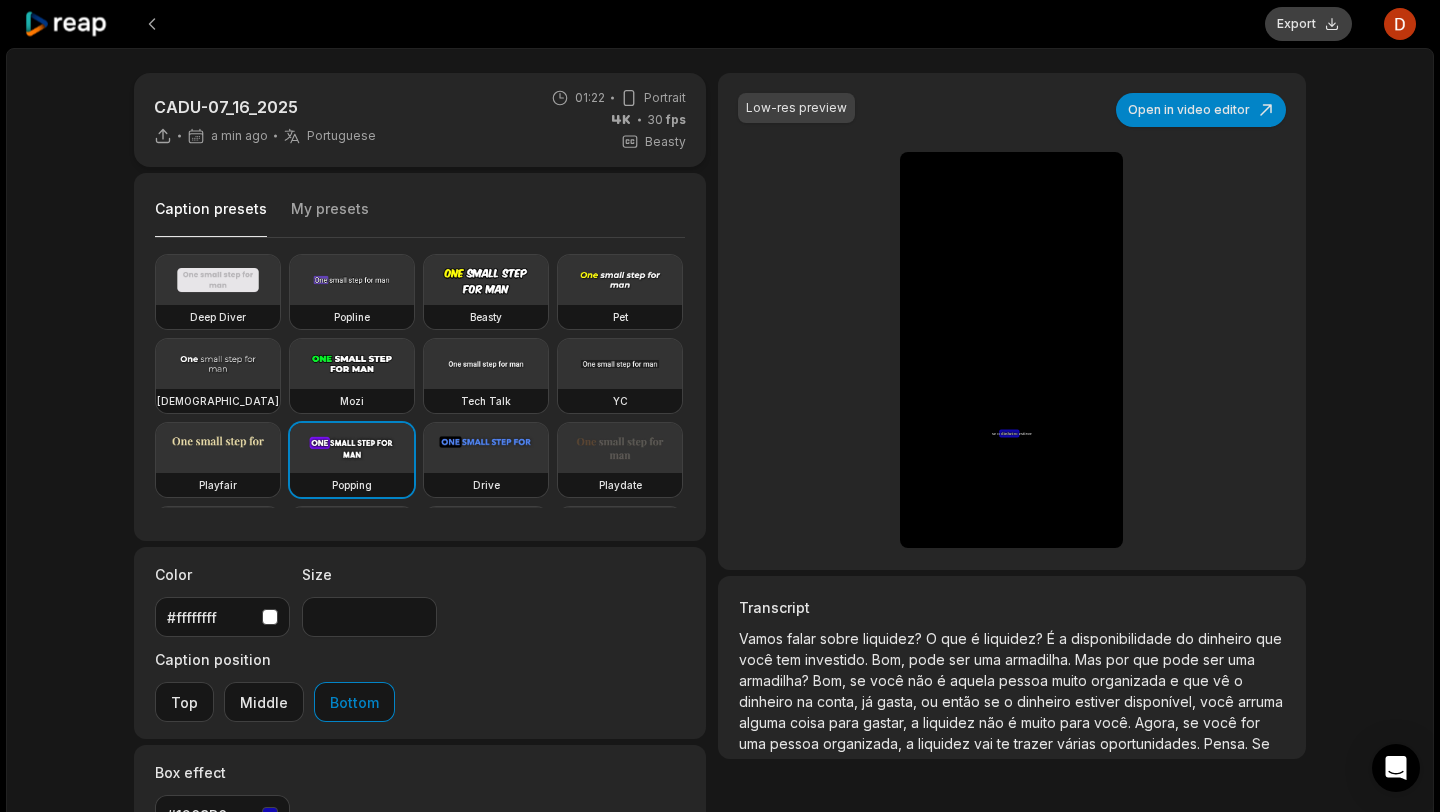 click on "Export" at bounding box center [1308, 24] 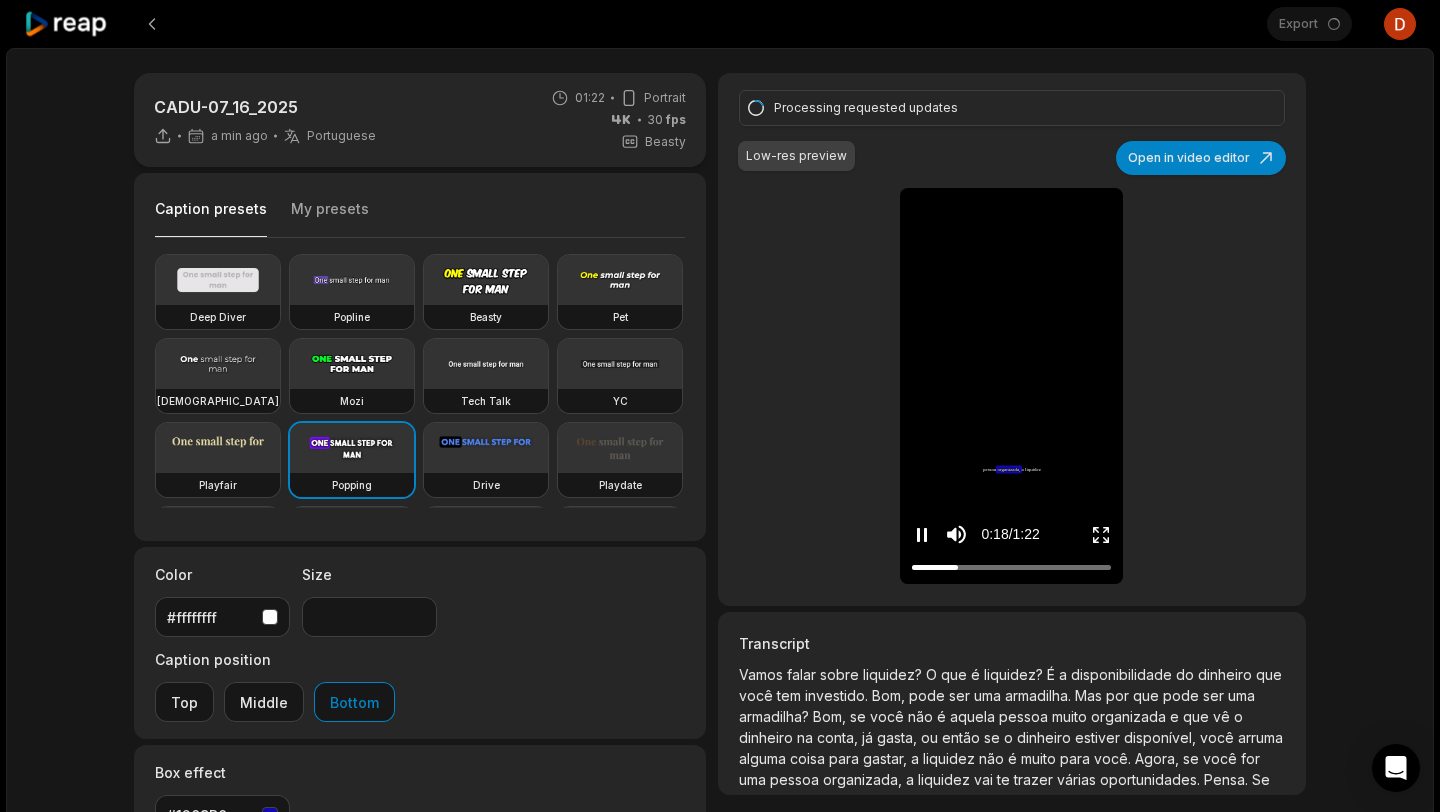 click on "0:18  /  1:22" at bounding box center [1011, 530] 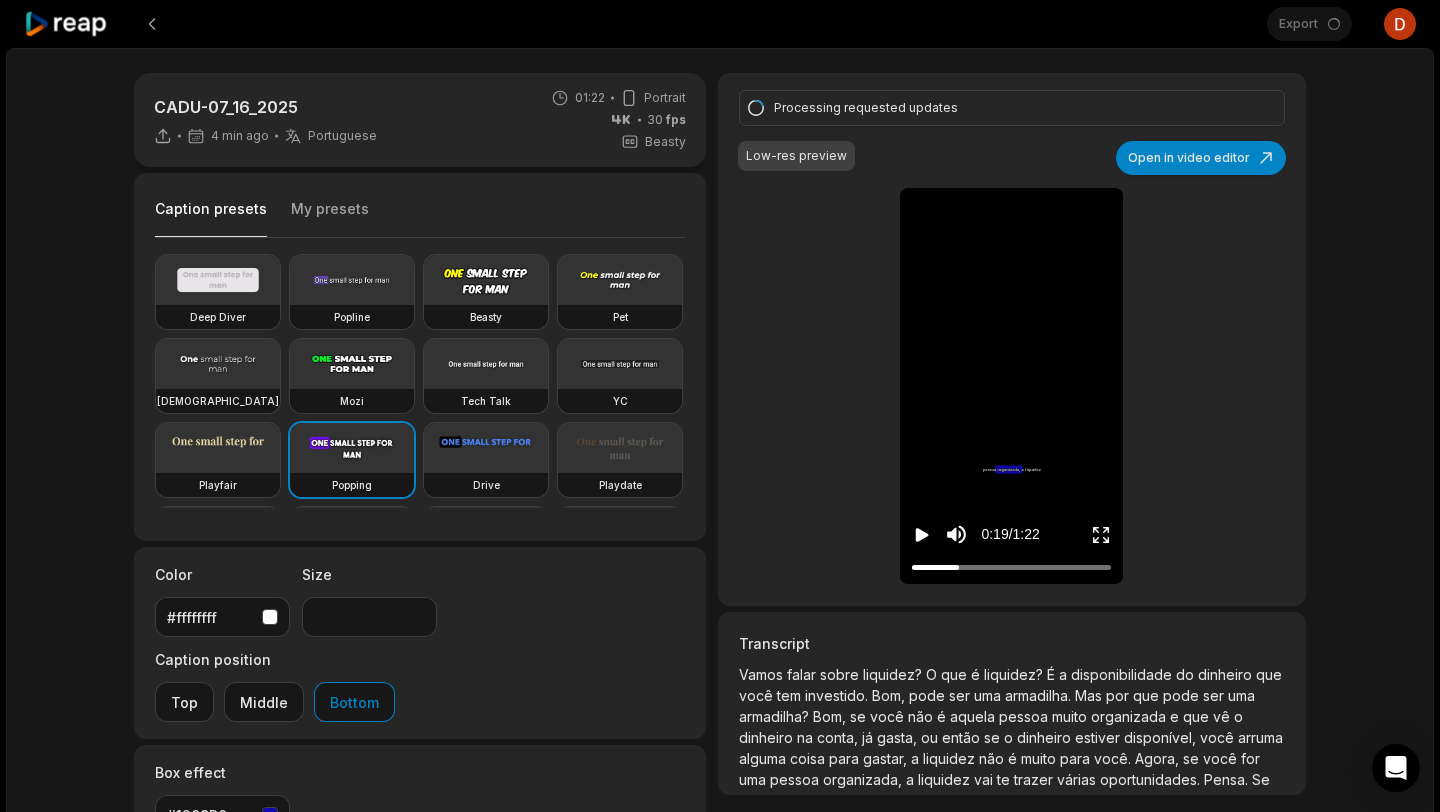 click on "Processing requested updates Low-res preview Open in video editor Vamos Vamos   falar falar   sobre sobre   liquidez? liquidez? O O   que que   é é   liquidez? liquidez? É É   a a   disponibilidade disponibilidade   do do dinheiro dinheiro   que que   você você   tem tem investido investido Bom, Bom,   pode pode   ser ser   uma uma   armadilha armadilha Mas Mas   por por   que que   pode pode   ser ser   uma uma armadilha? armadilha? Bom, Bom,   se se   você você   não não   é é   aquela aquela pessoa pessoa   muito muito   organizada organizada e e   que que   vê vê   o o   dinheiro dinheiro   na na conta, conta,   já já   gasta, gasta,   ou ou   então então se se   o o   dinheiro dinheiro   estiver estiver disponível, disponível,   você você   arruma arruma alguma alguma   coisa coisa   para para   gastar, gastar, a a   liquidez liquidez   não não   é é   muito muito para para   você você Agora, Agora,   se se   você você   a" at bounding box center (1012, 339) 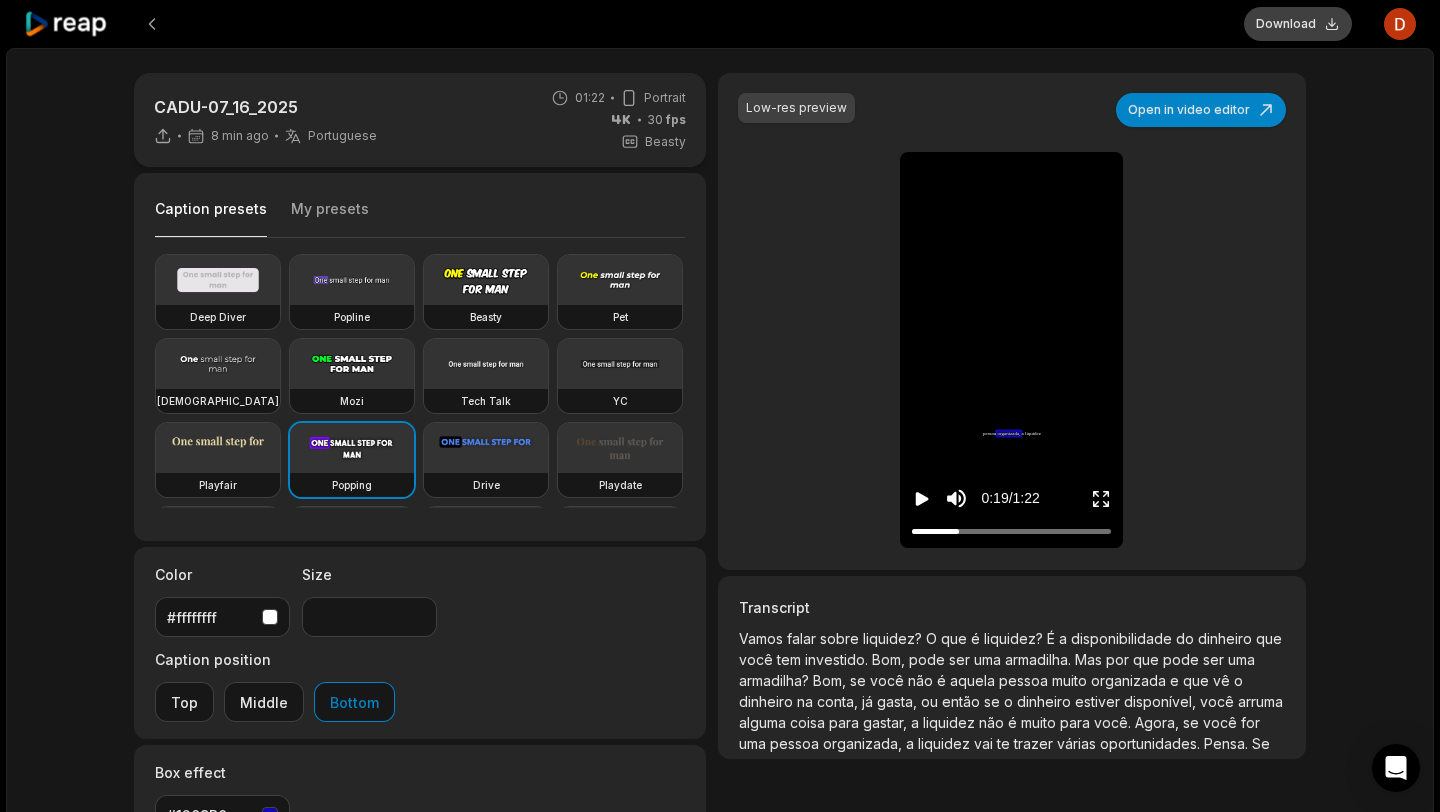 click on "Download" at bounding box center (1298, 24) 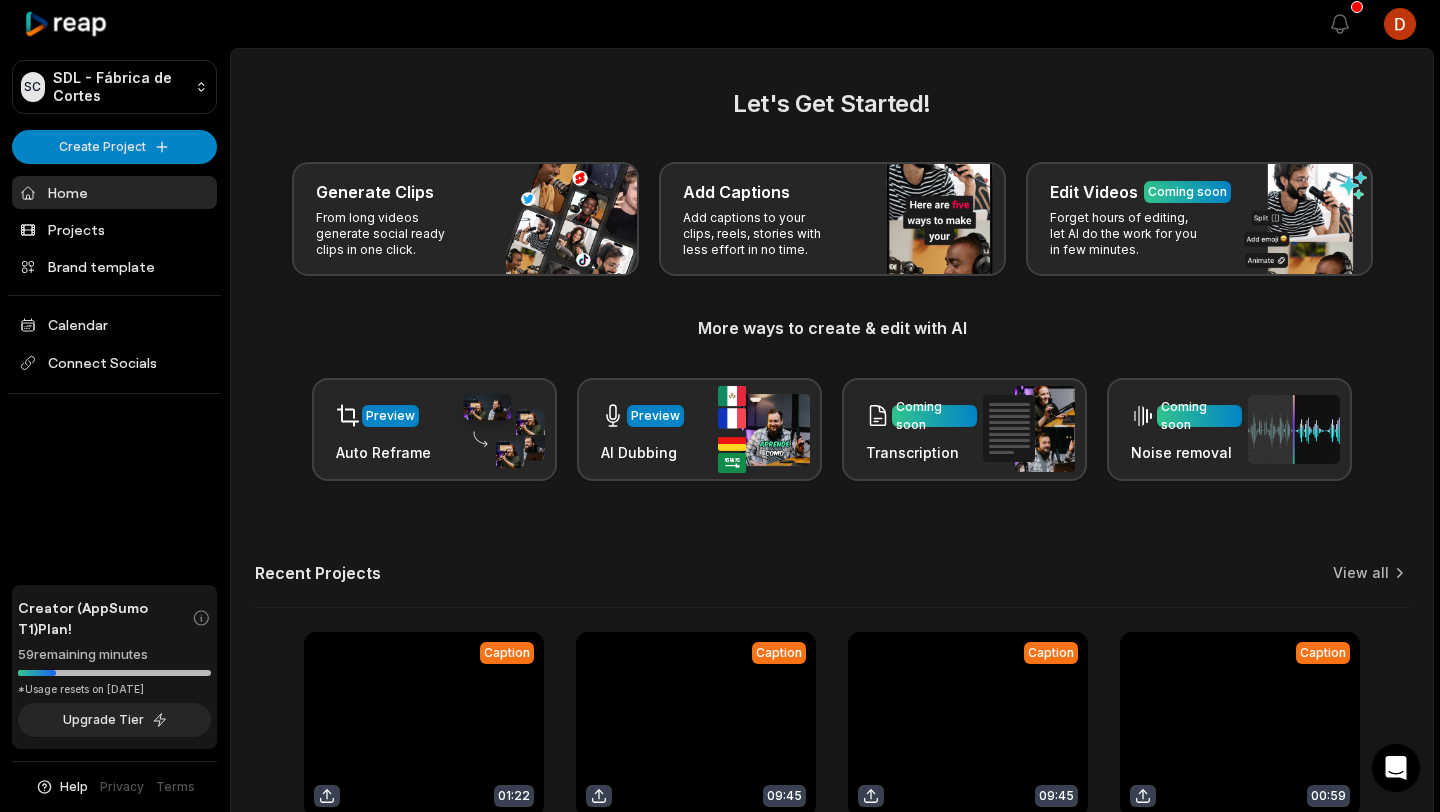 scroll, scrollTop: 141, scrollLeft: 0, axis: vertical 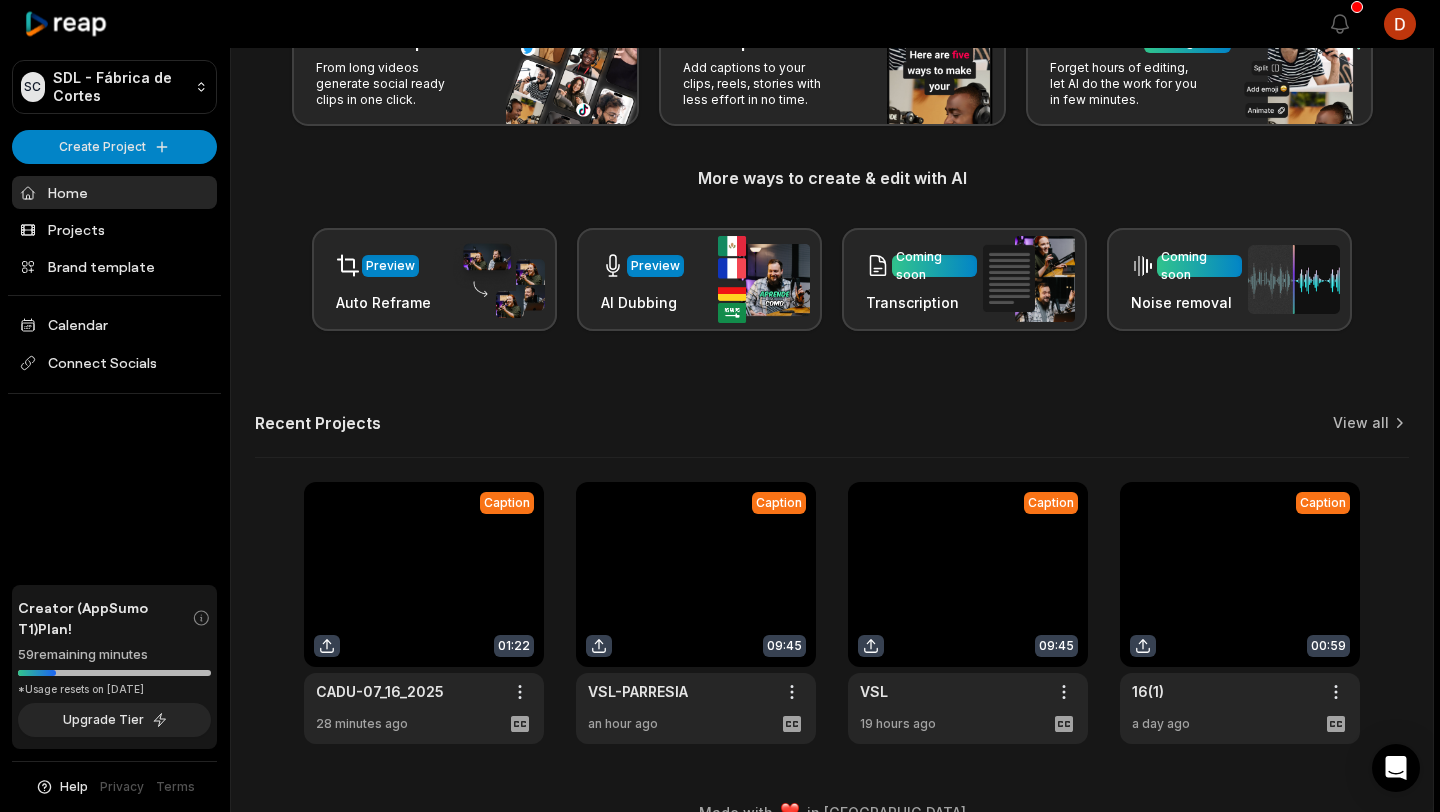 click at bounding box center [696, 613] 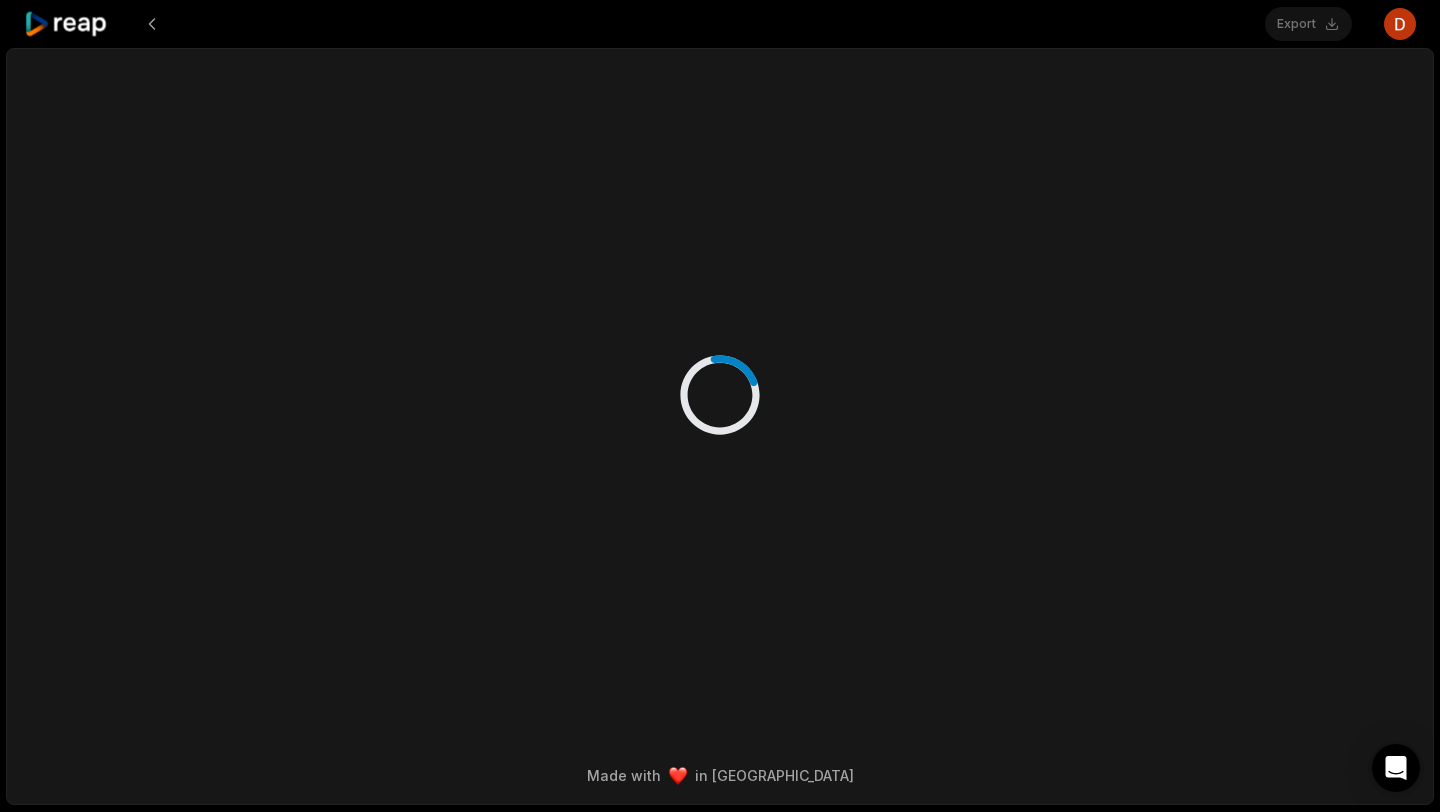 scroll, scrollTop: 0, scrollLeft: 0, axis: both 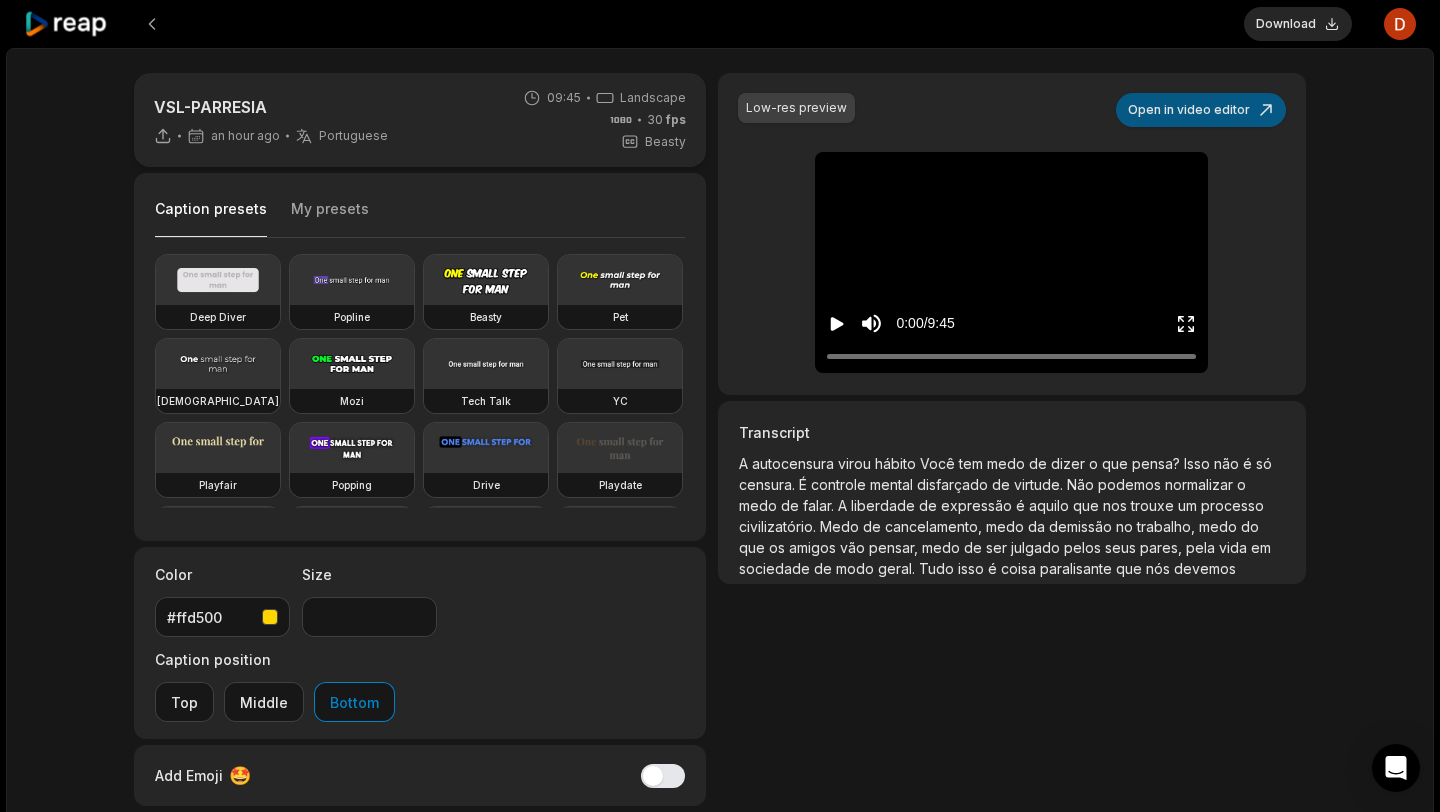 click on "Open in video editor" at bounding box center (1201, 110) 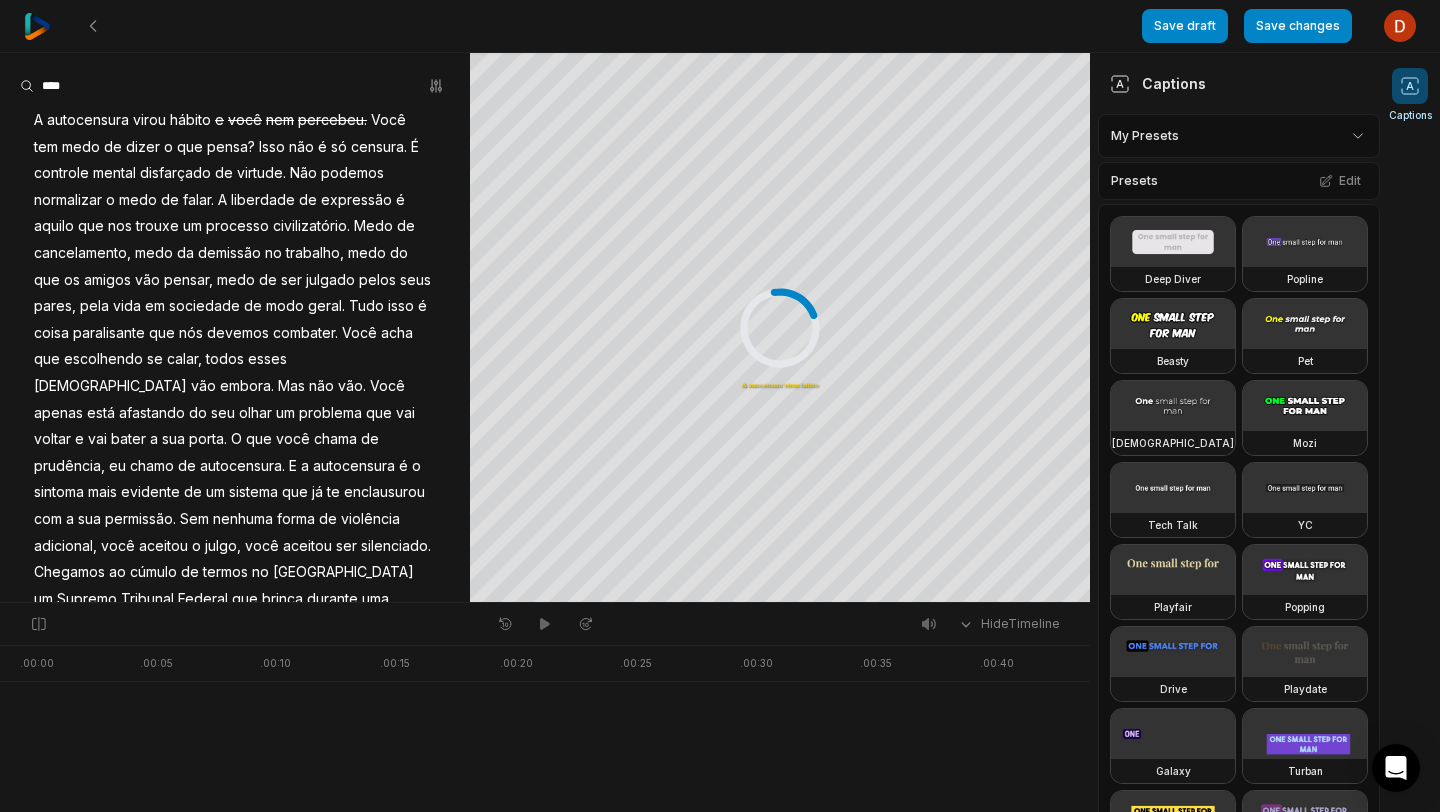 scroll, scrollTop: 2000, scrollLeft: 0, axis: vertical 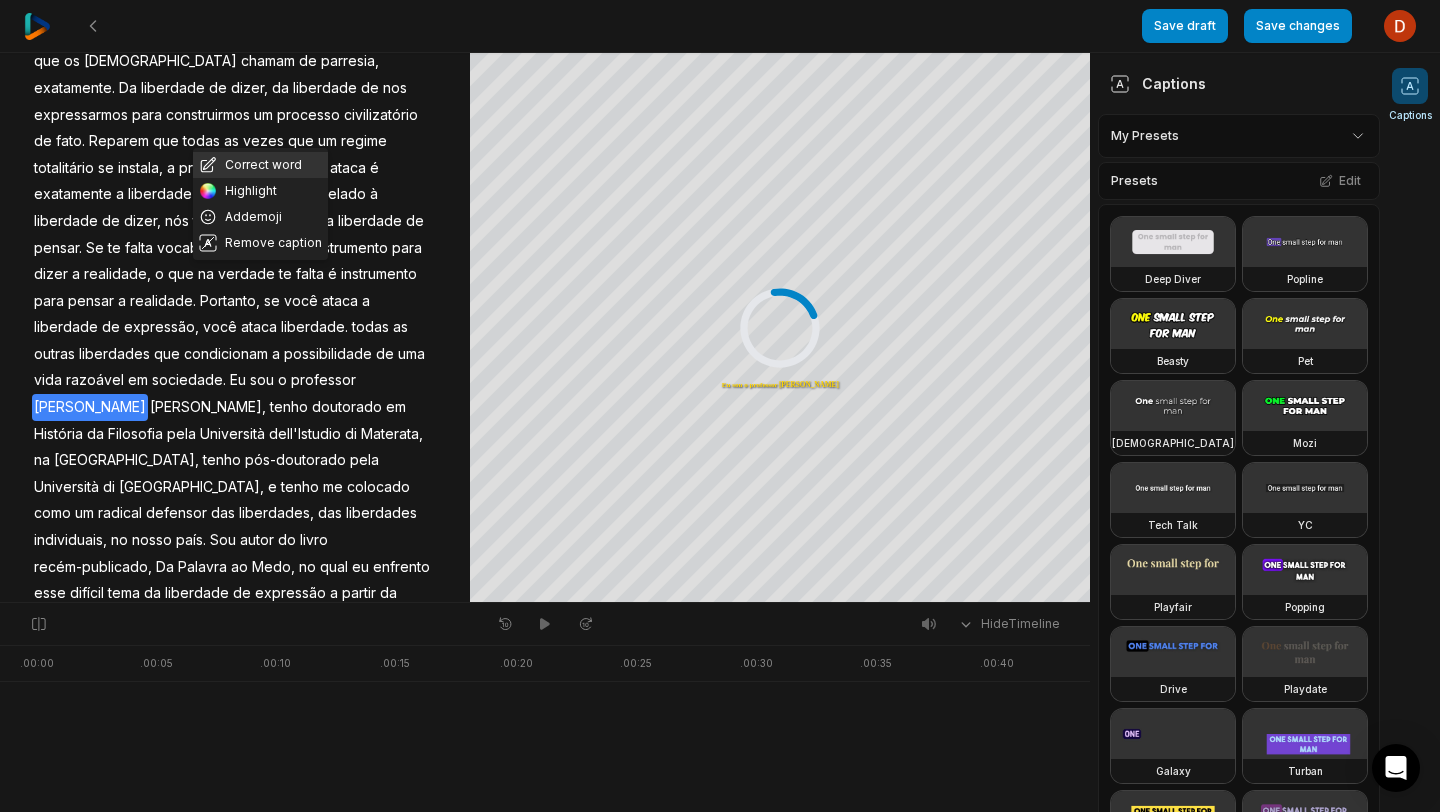 click on "Correct word" at bounding box center [260, 165] 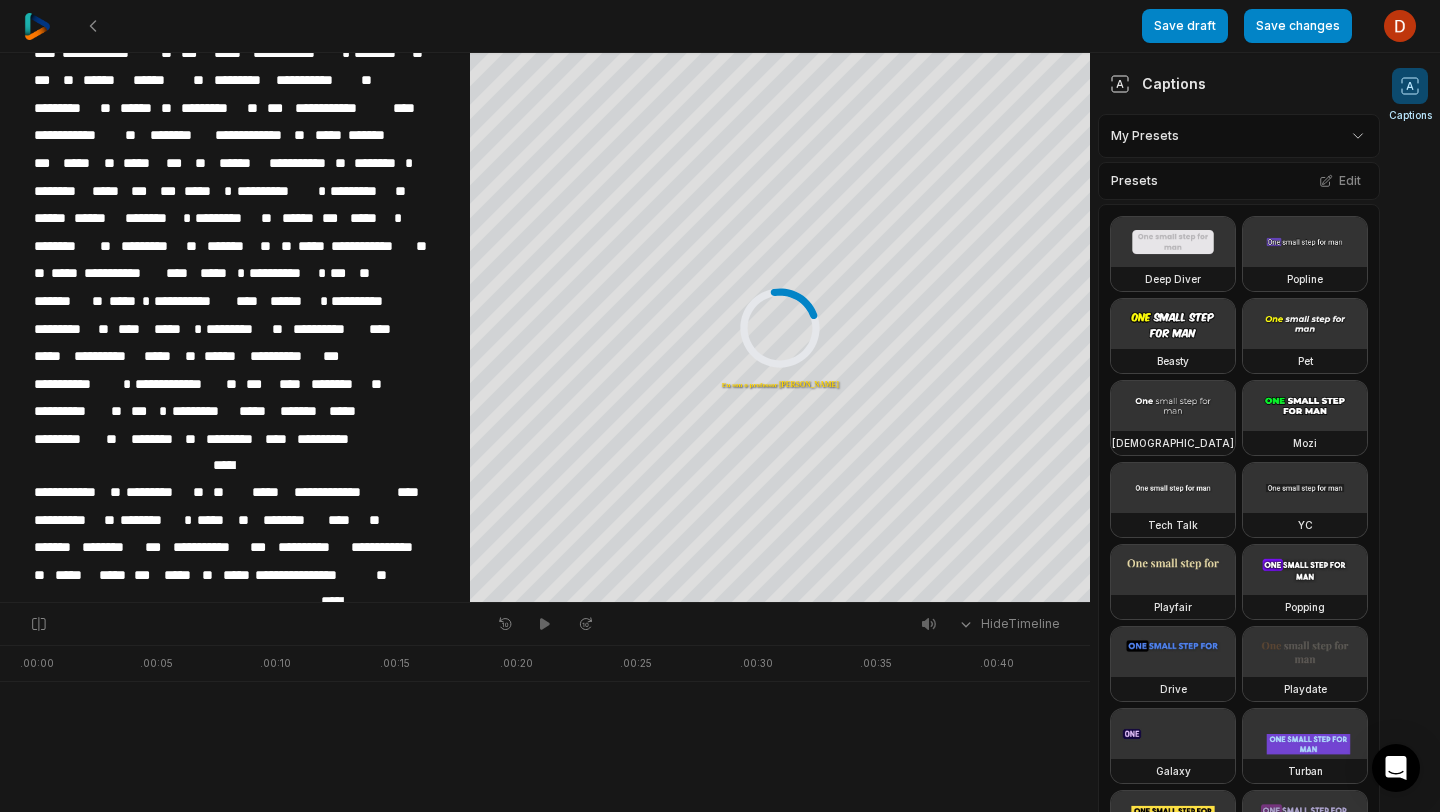 type 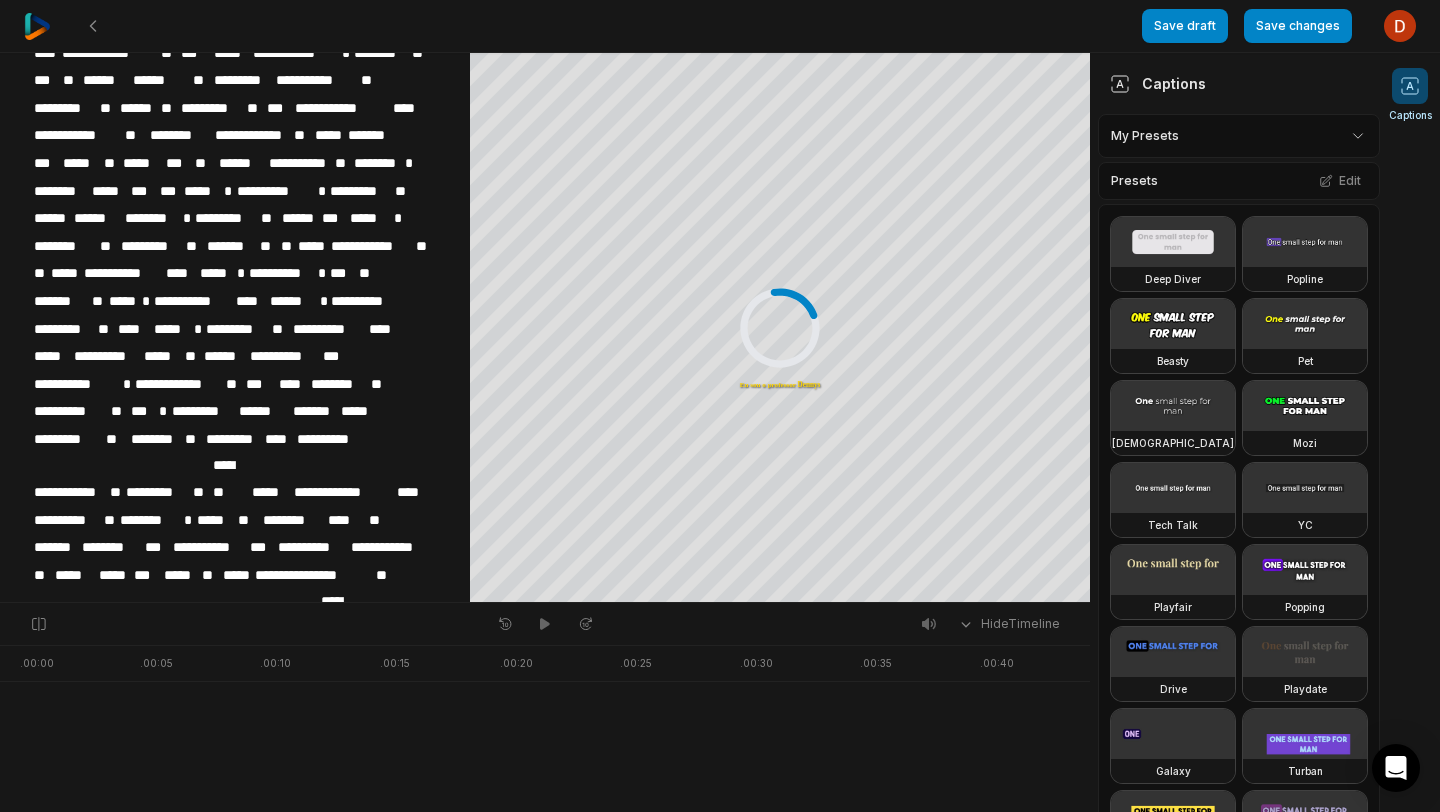 click on "**********" at bounding box center (235, 527) 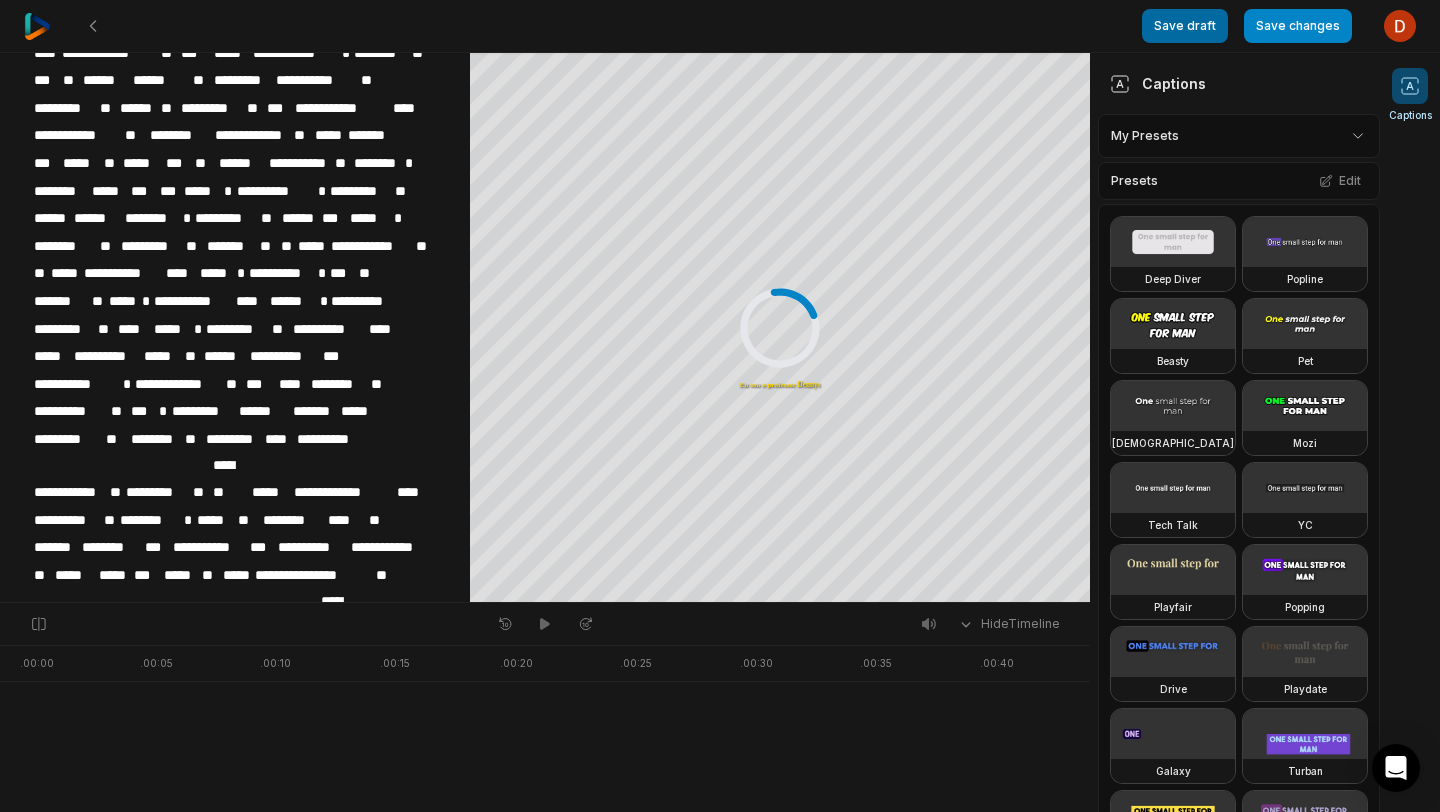 click on "Save draft" at bounding box center [1185, 26] 